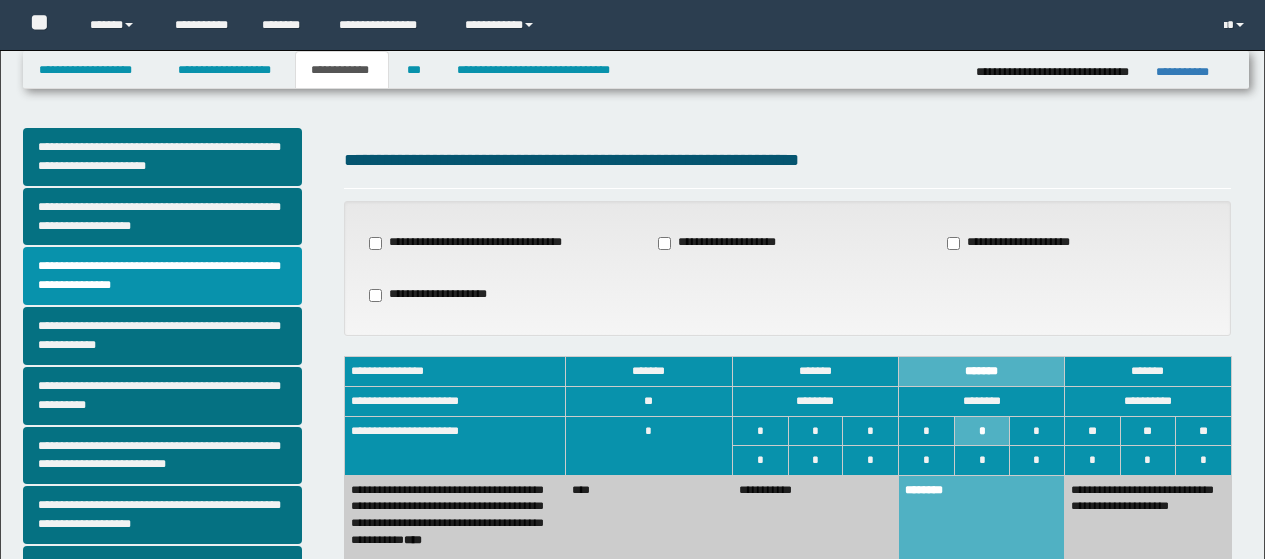 scroll, scrollTop: 300, scrollLeft: 0, axis: vertical 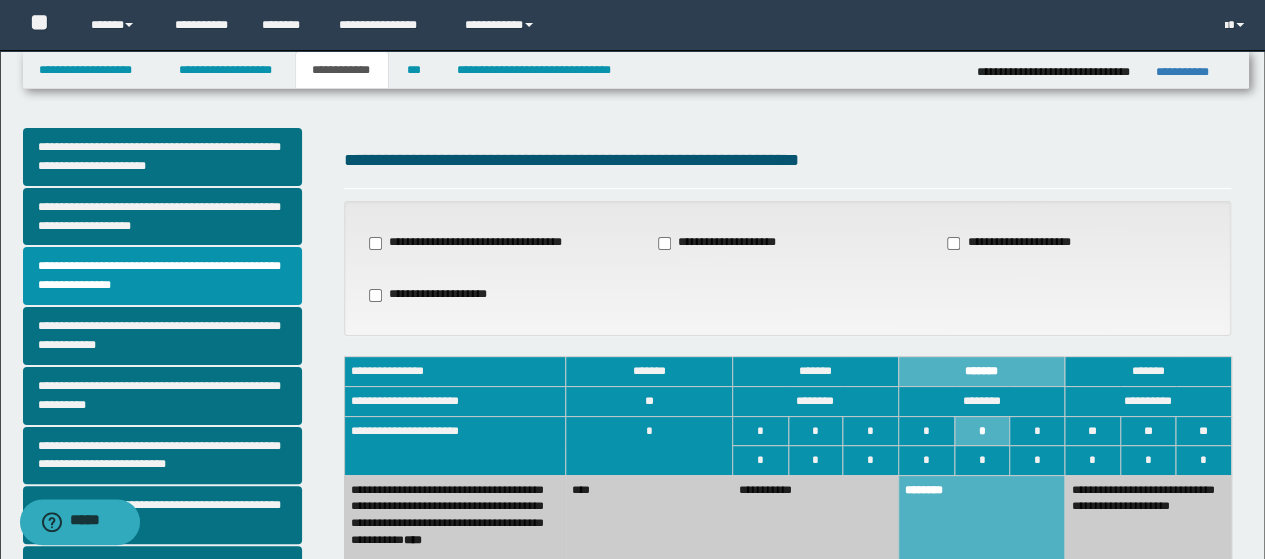 click on "**********" at bounding box center (342, 70) 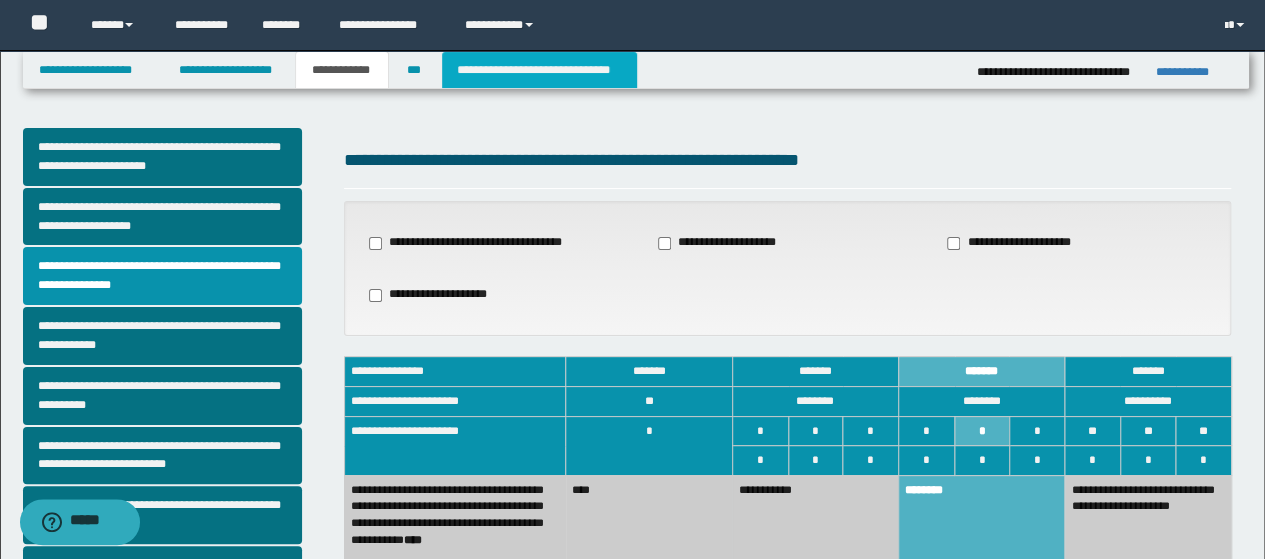 click on "**********" at bounding box center [539, 70] 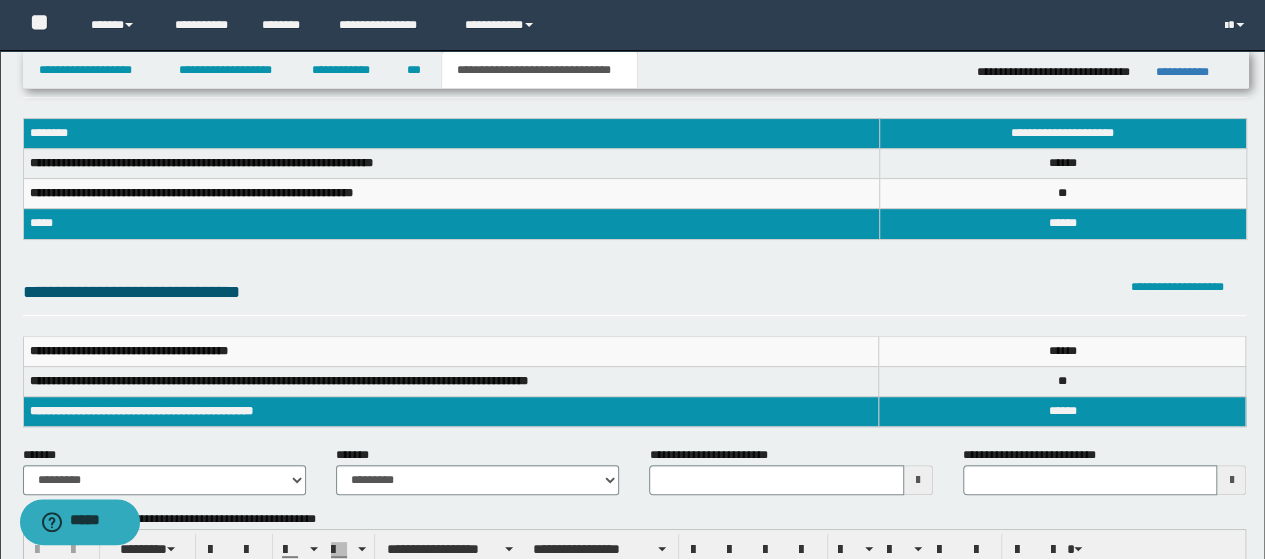 scroll, scrollTop: 100, scrollLeft: 0, axis: vertical 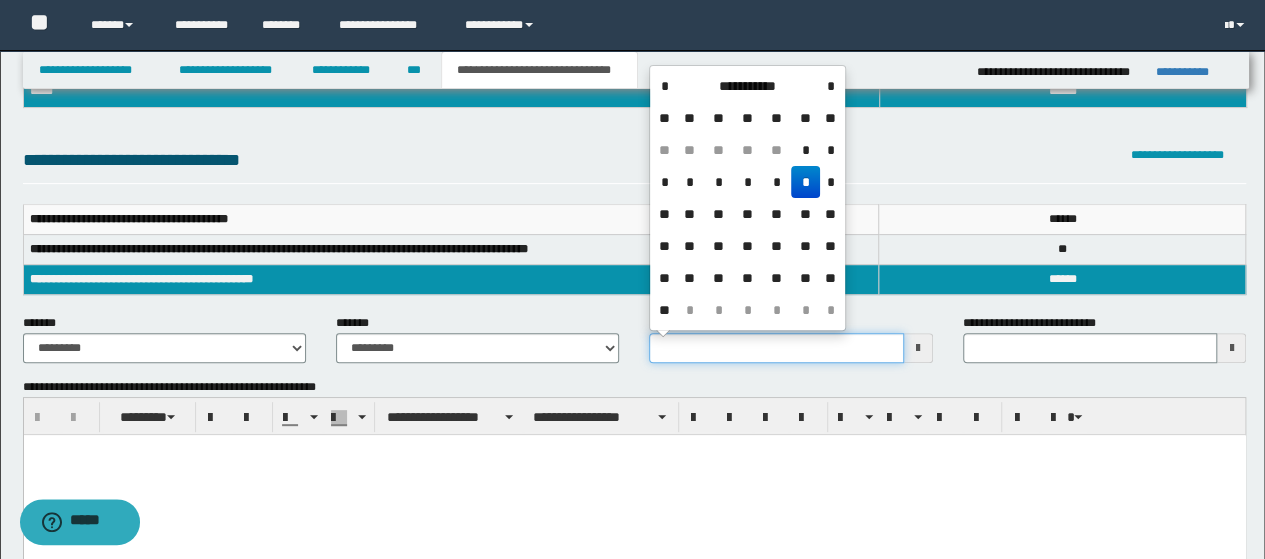 click on "**********" at bounding box center (776, 348) 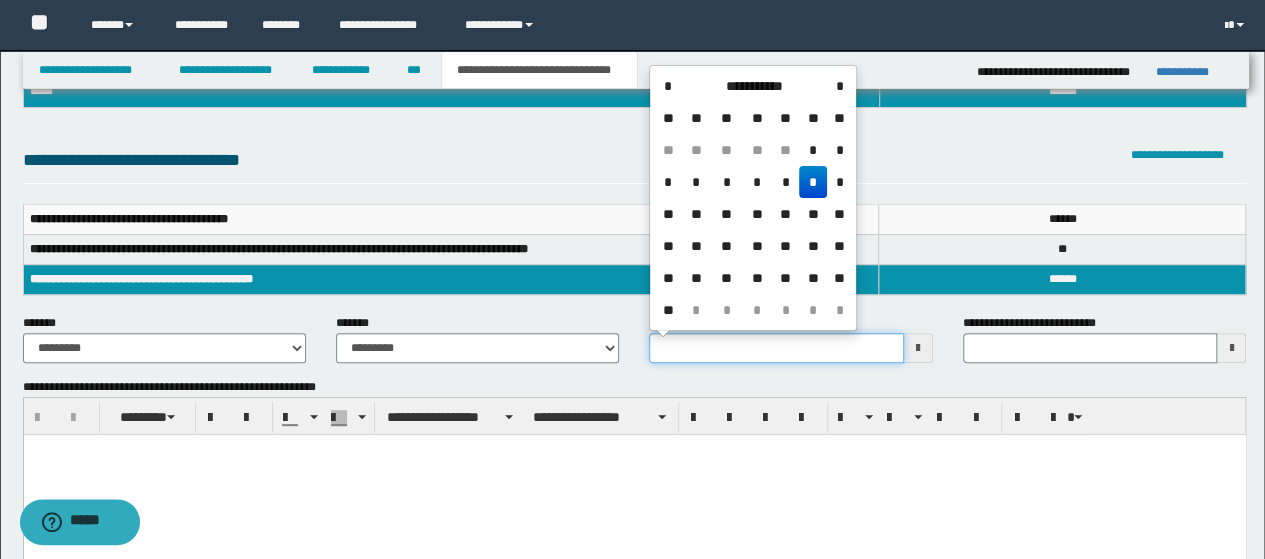 click on "**********" at bounding box center (776, 348) 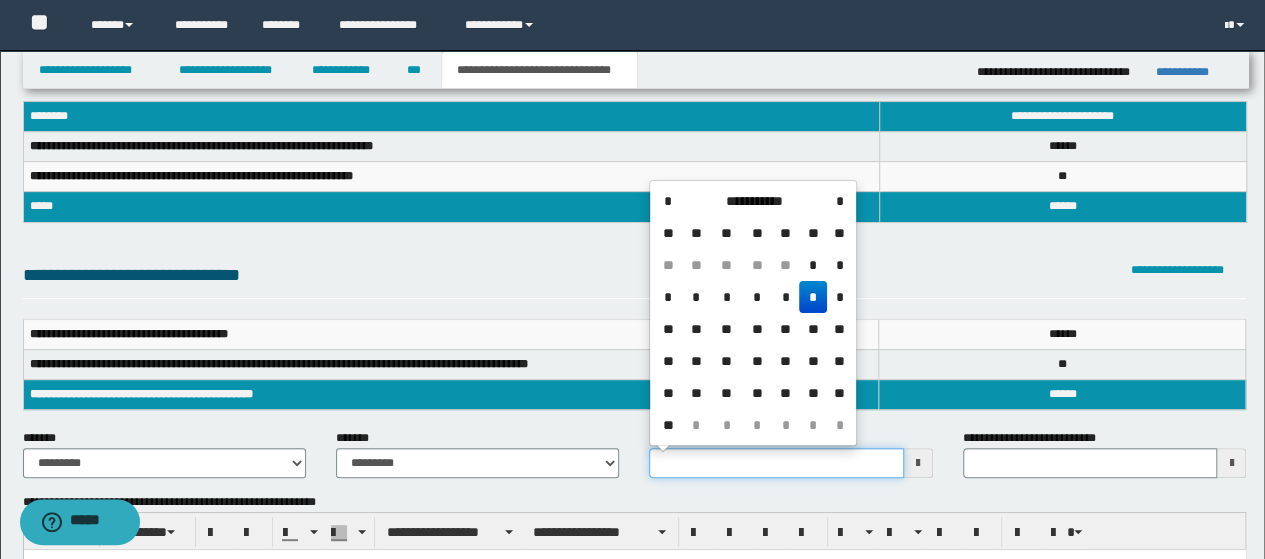 scroll, scrollTop: 0, scrollLeft: 0, axis: both 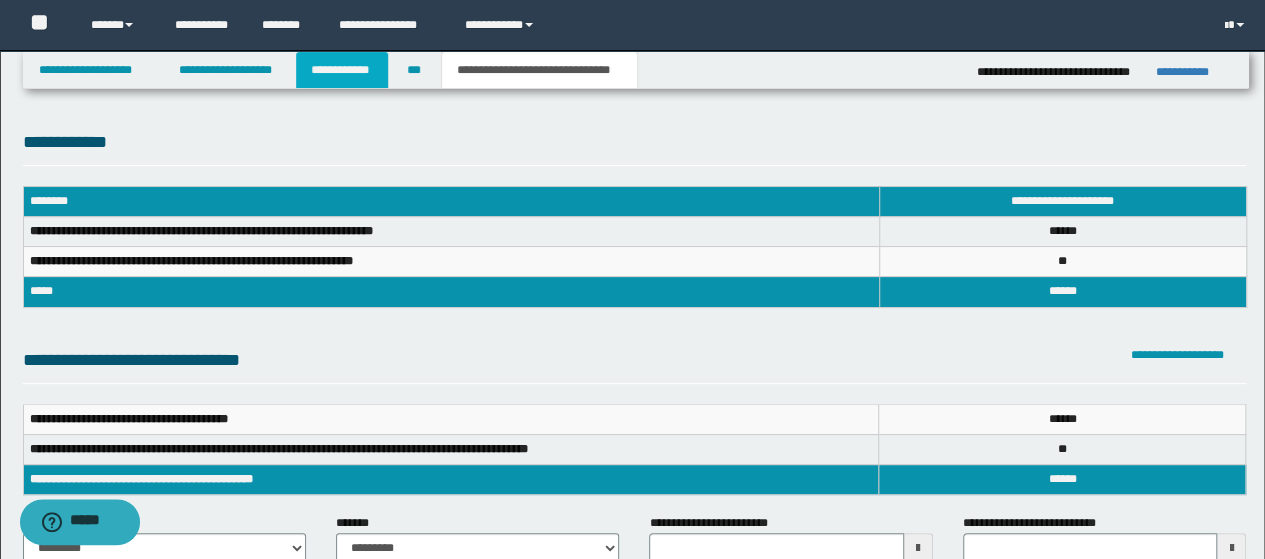 click on "**********" at bounding box center [342, 70] 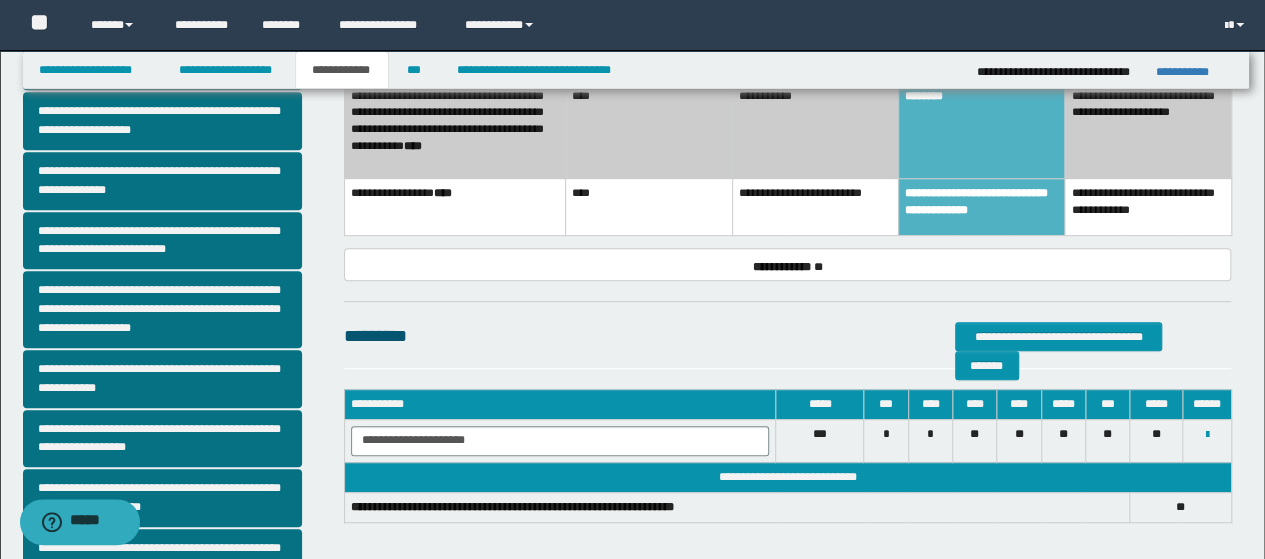 scroll, scrollTop: 389, scrollLeft: 0, axis: vertical 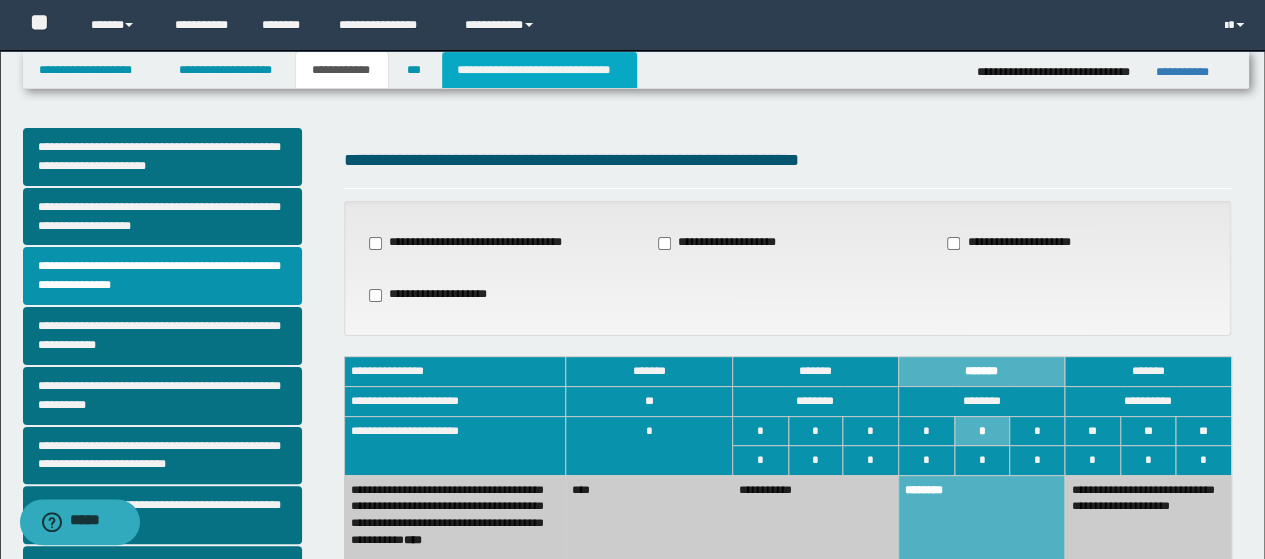 click on "**********" at bounding box center (539, 70) 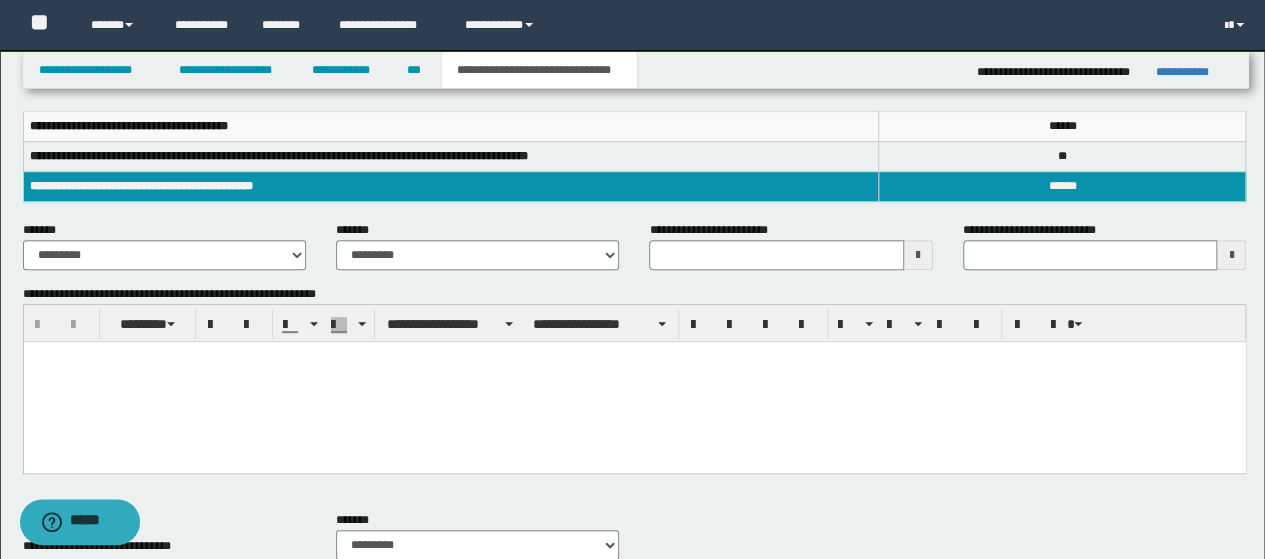 scroll, scrollTop: 300, scrollLeft: 0, axis: vertical 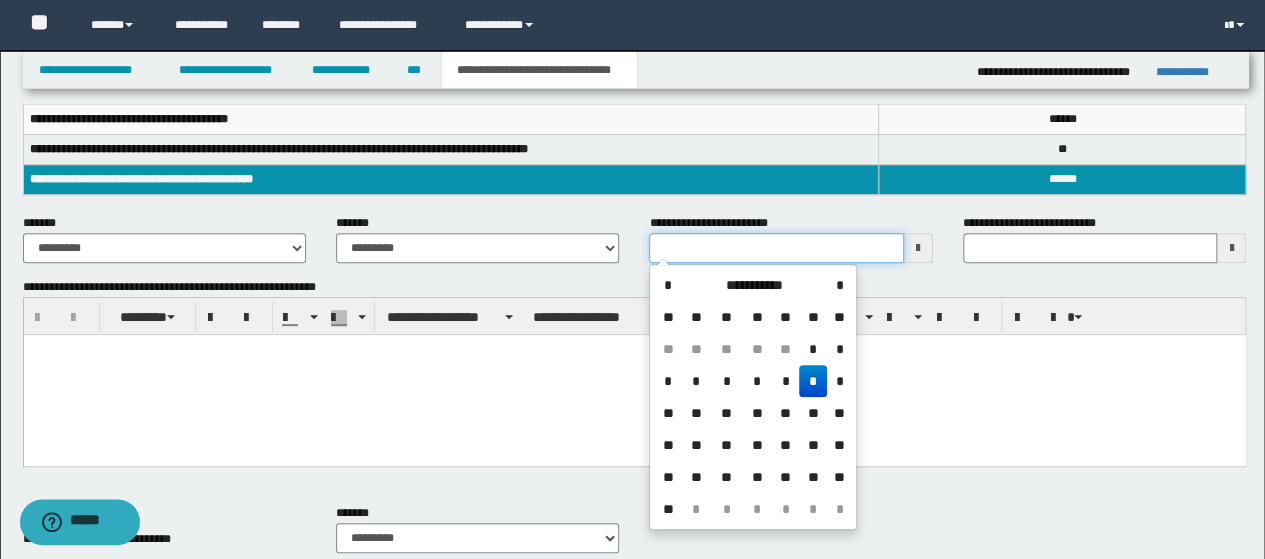 click on "**********" at bounding box center [776, 248] 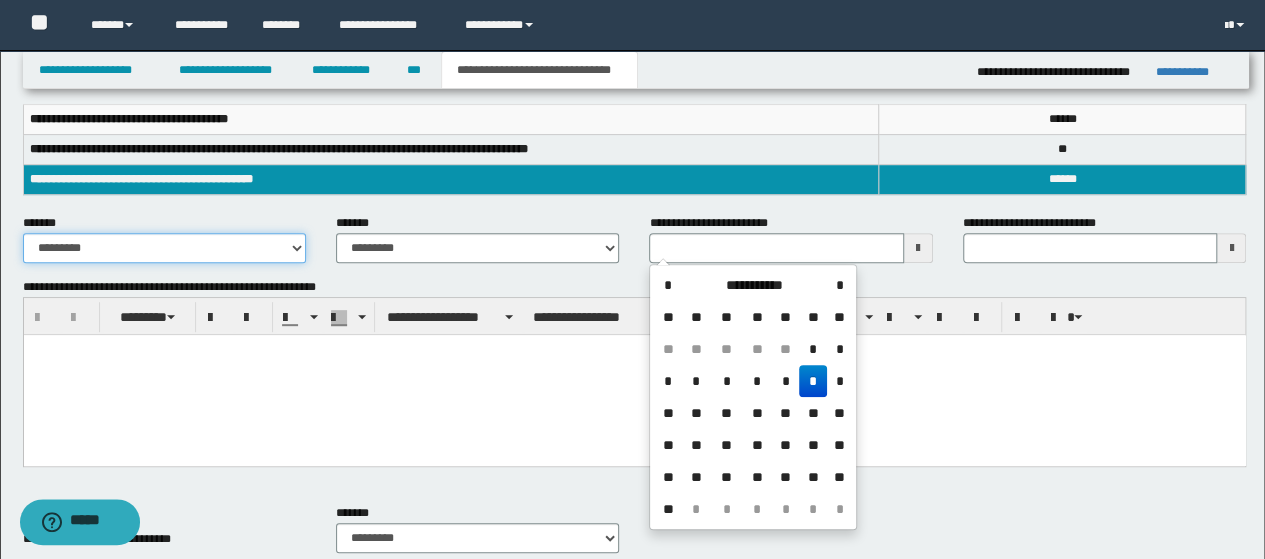 type 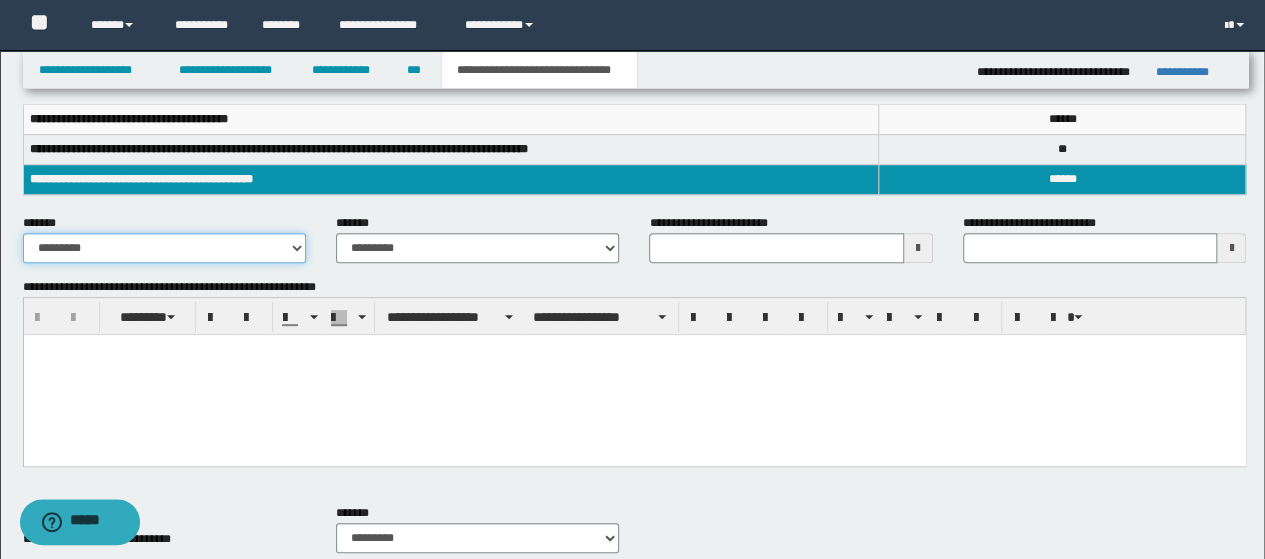click on "**********" at bounding box center [164, 248] 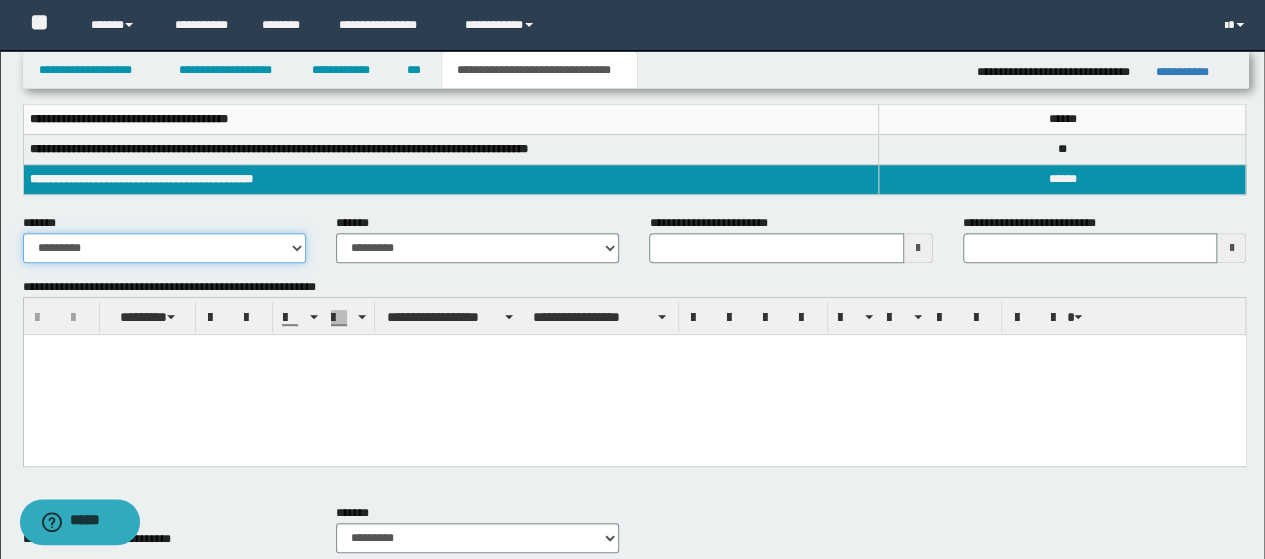 select on "*" 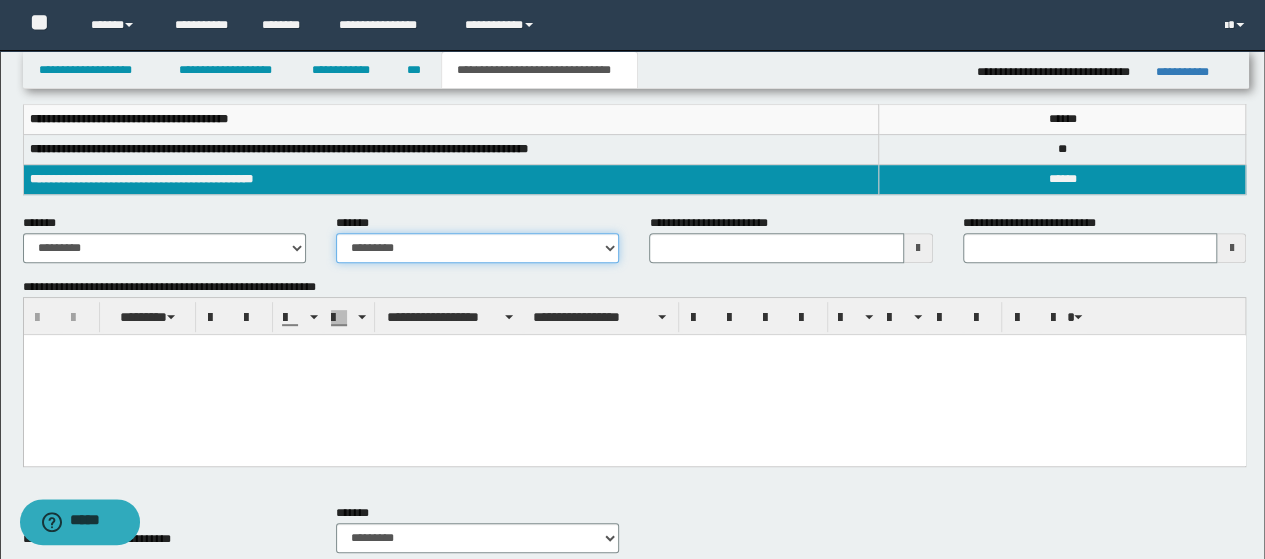 click on "**********" at bounding box center (477, 248) 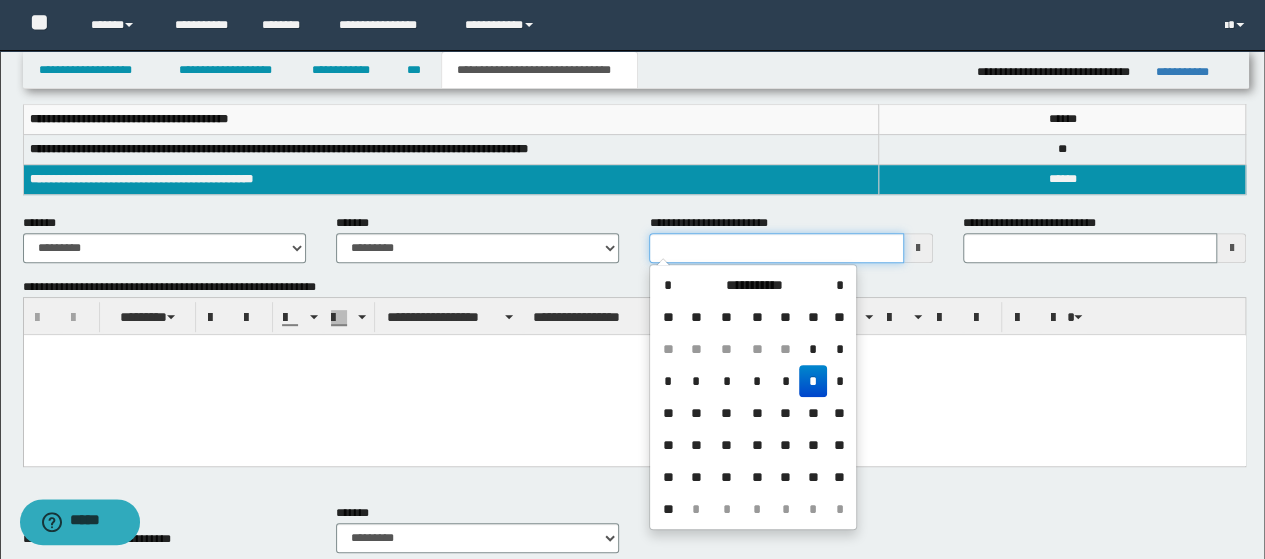 click on "**********" at bounding box center [776, 248] 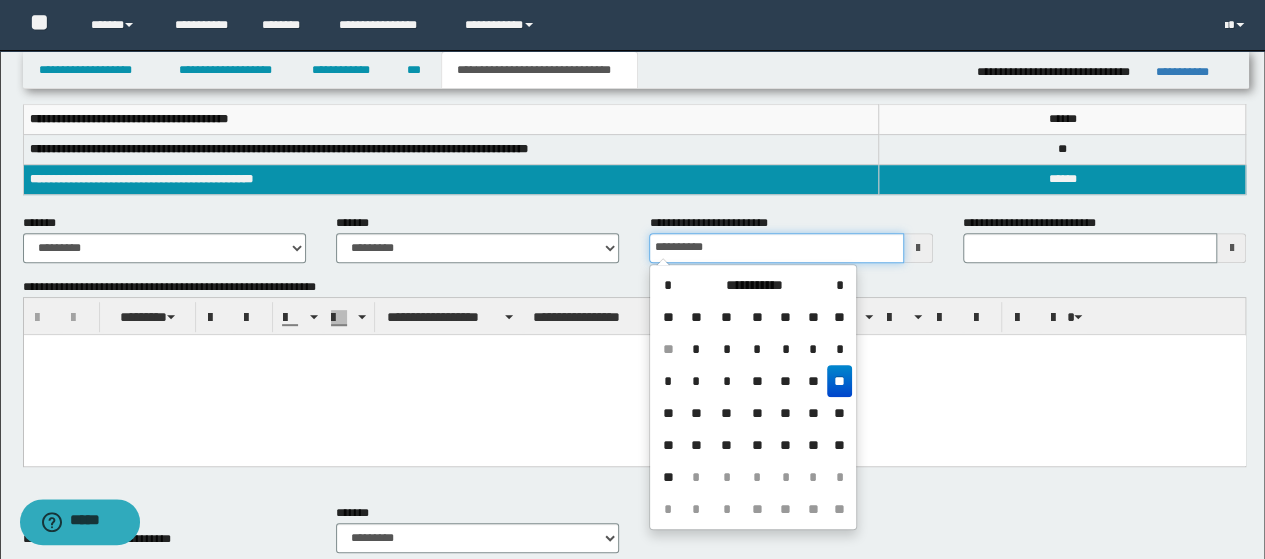 type on "**********" 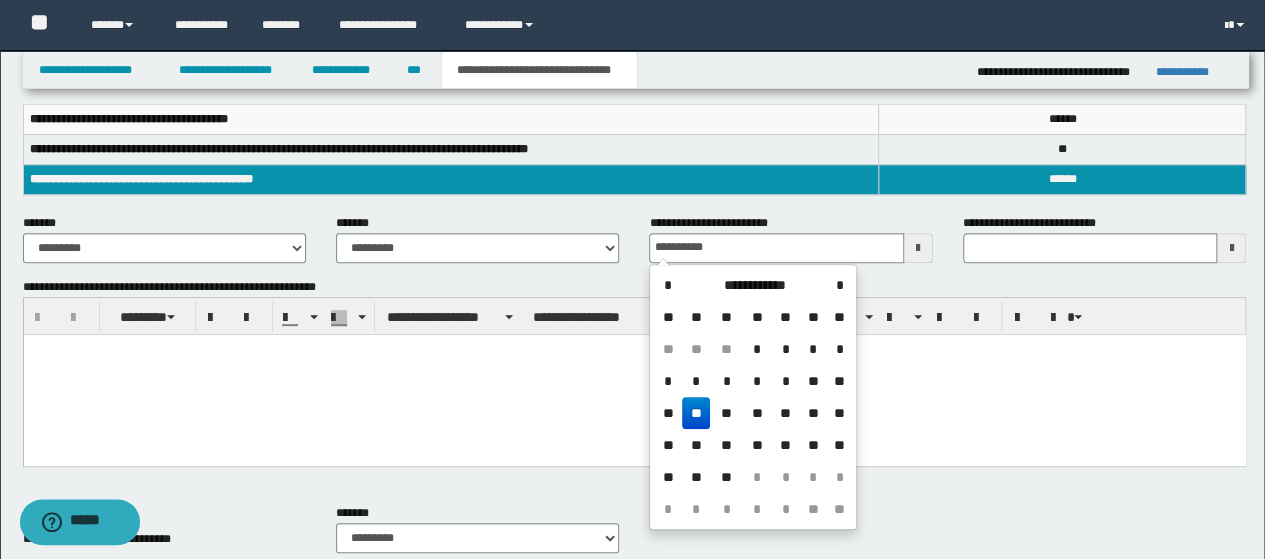 click at bounding box center [634, 349] 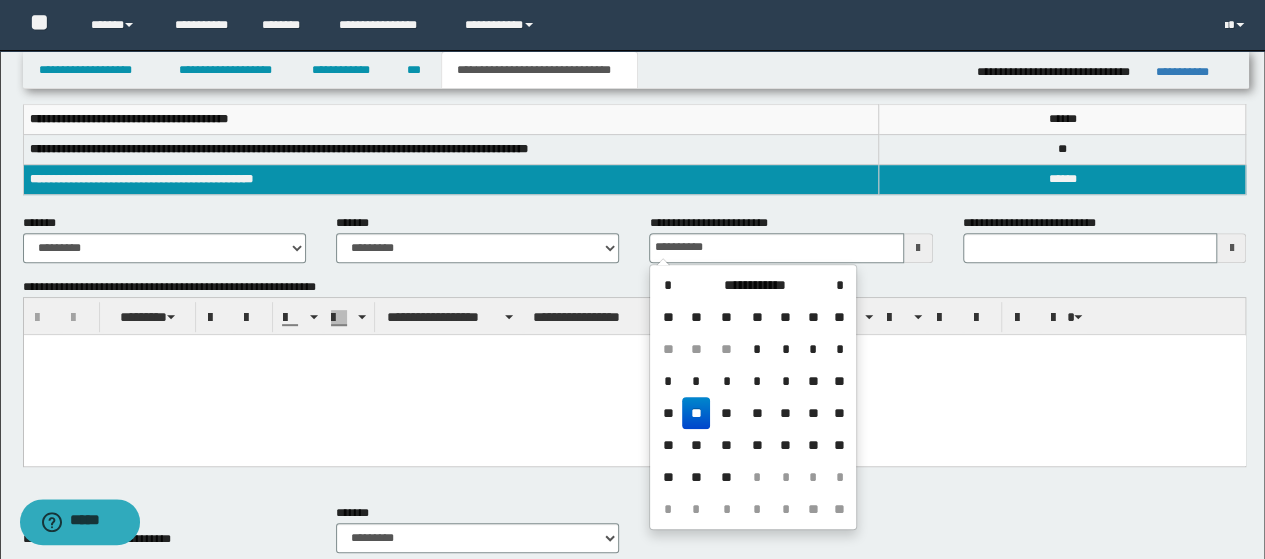 type 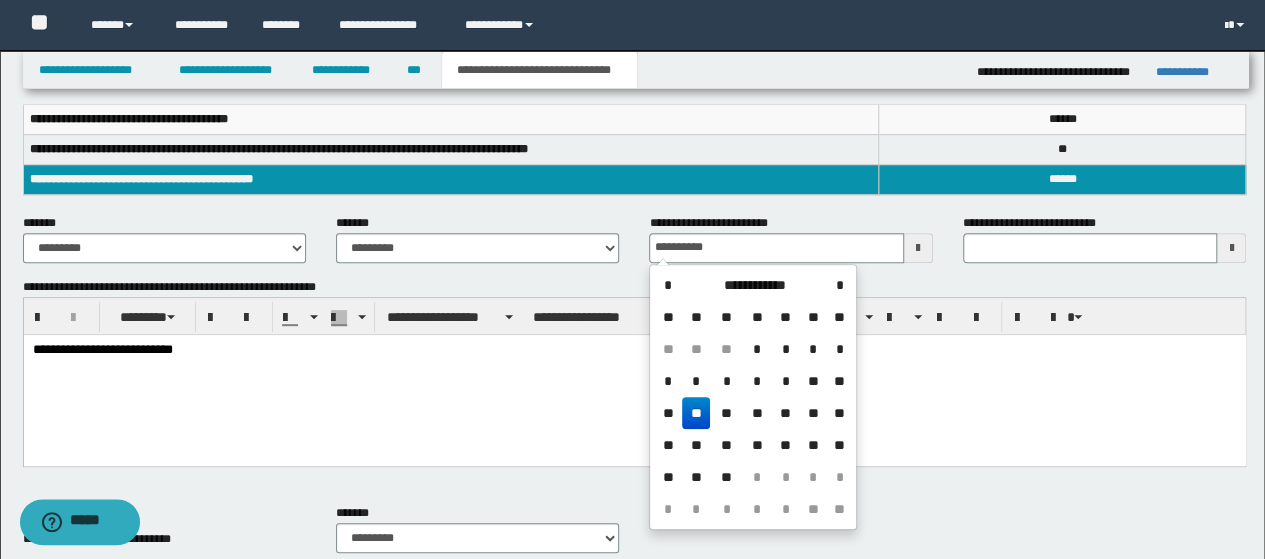 click on "**********" at bounding box center [634, 374] 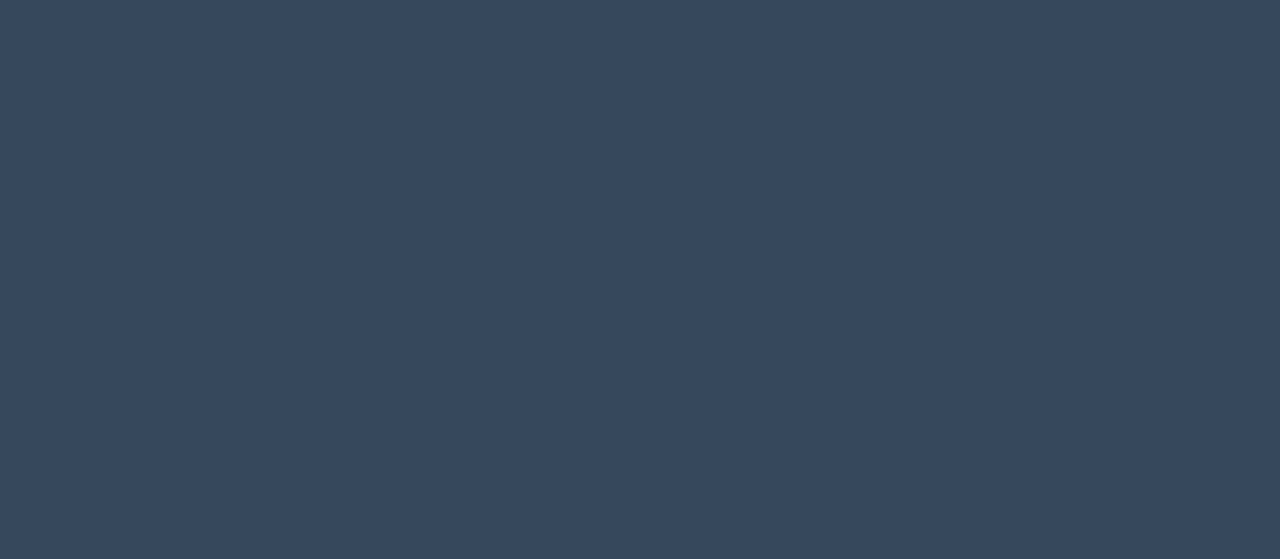 scroll, scrollTop: 0, scrollLeft: 0, axis: both 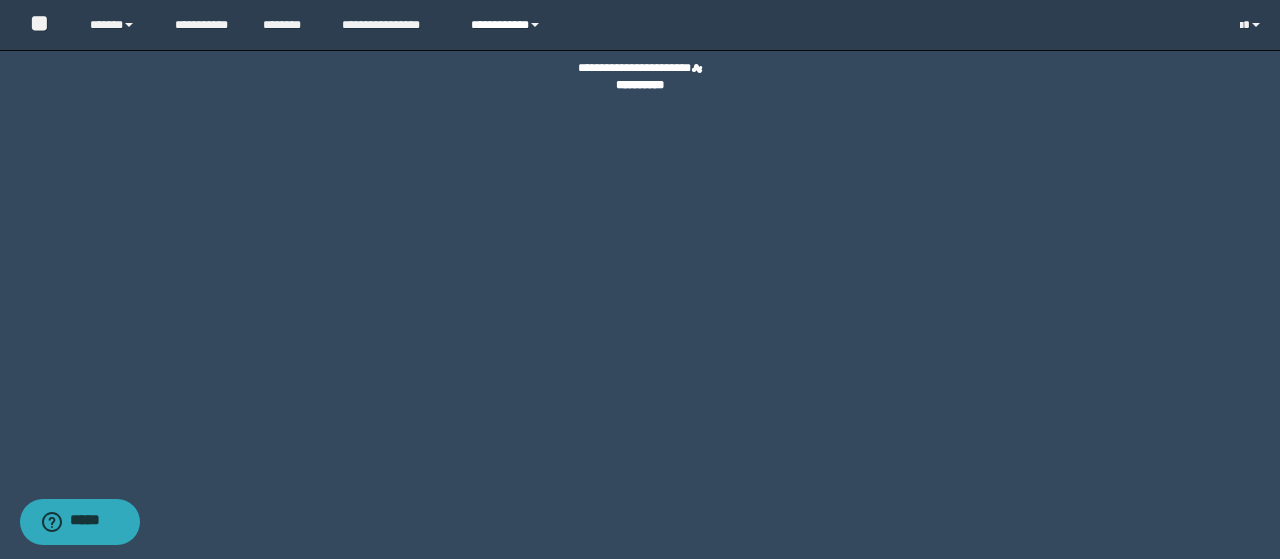 click on "**********" at bounding box center (508, 25) 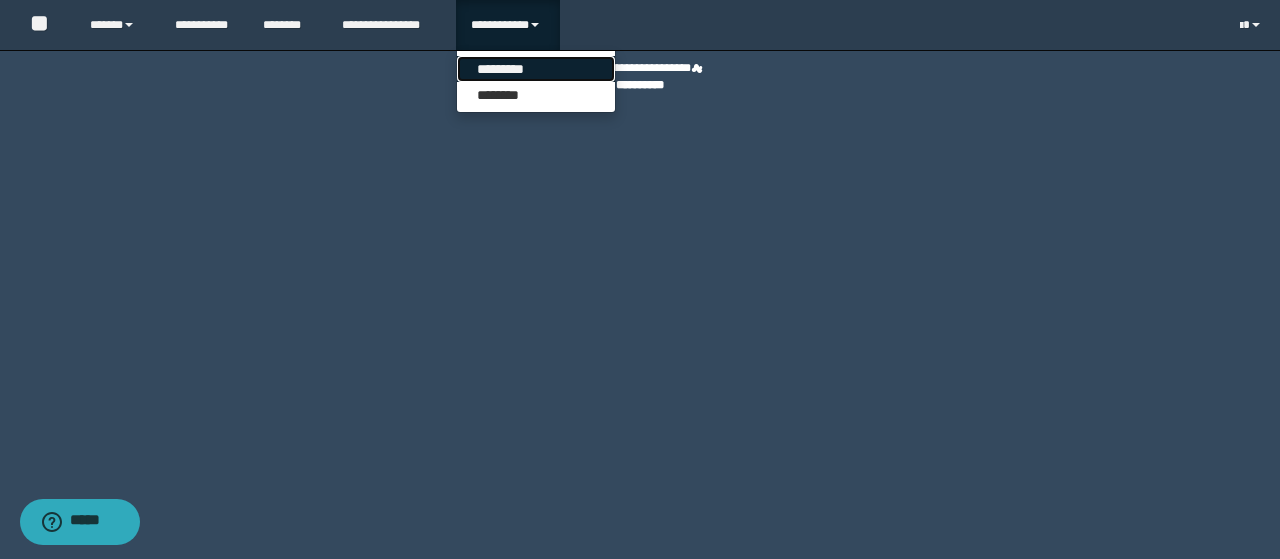 click on "*********" at bounding box center (536, 69) 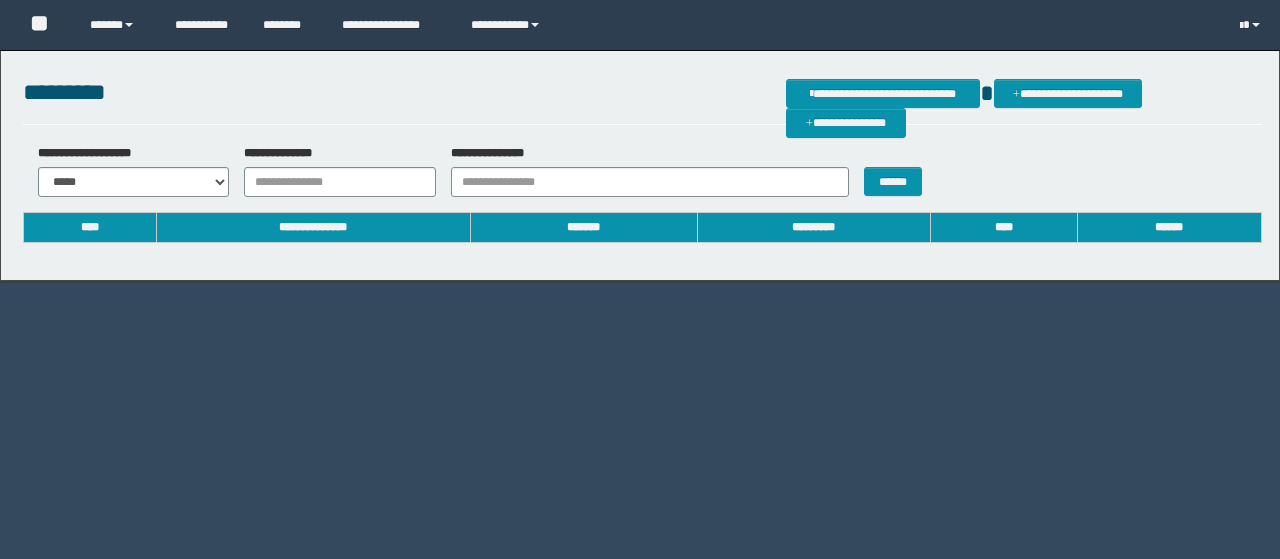 scroll, scrollTop: 0, scrollLeft: 0, axis: both 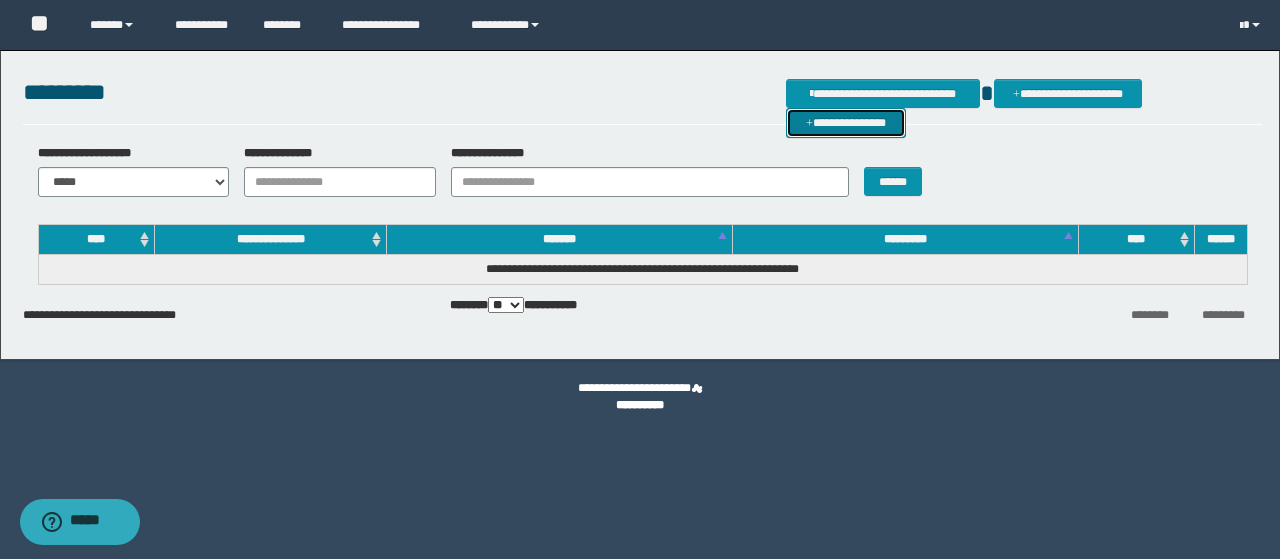 click on "**********" at bounding box center (846, 122) 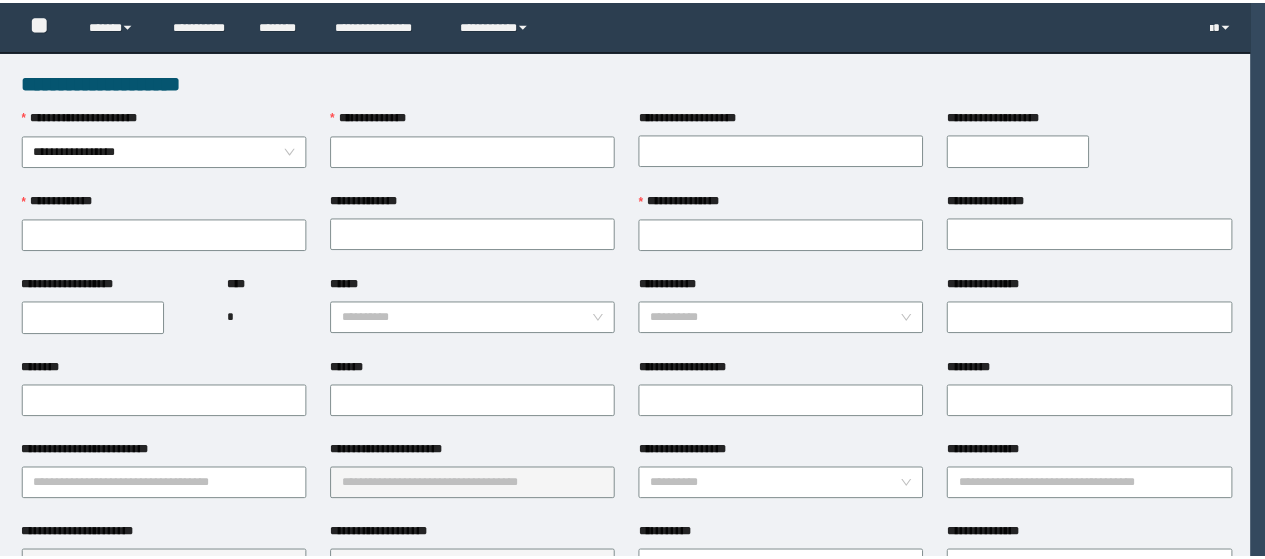 scroll, scrollTop: 0, scrollLeft: 0, axis: both 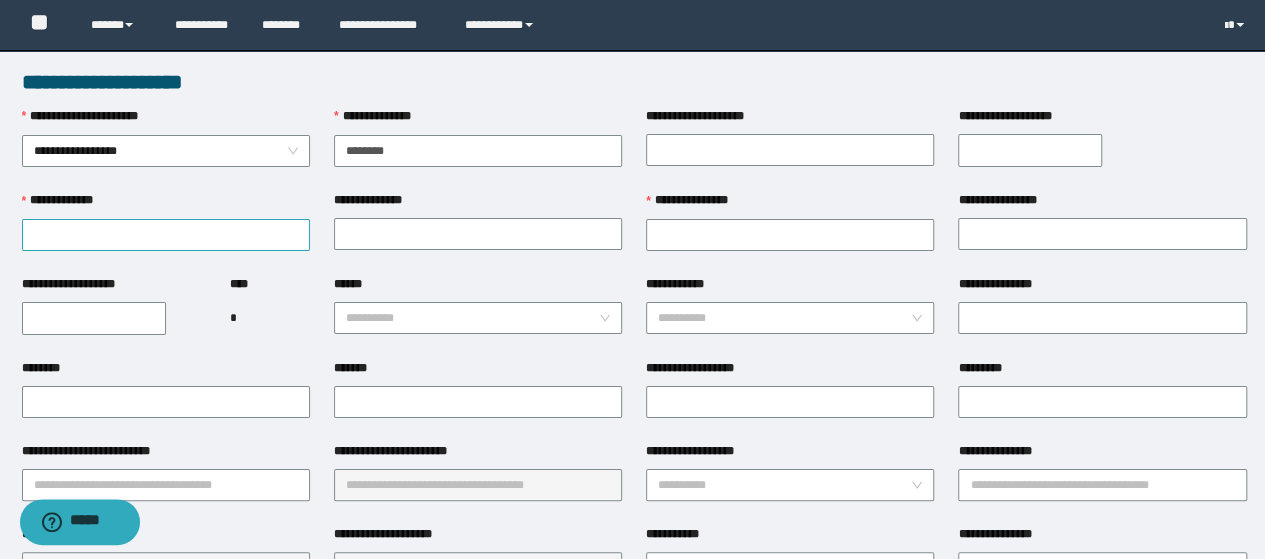 type on "********" 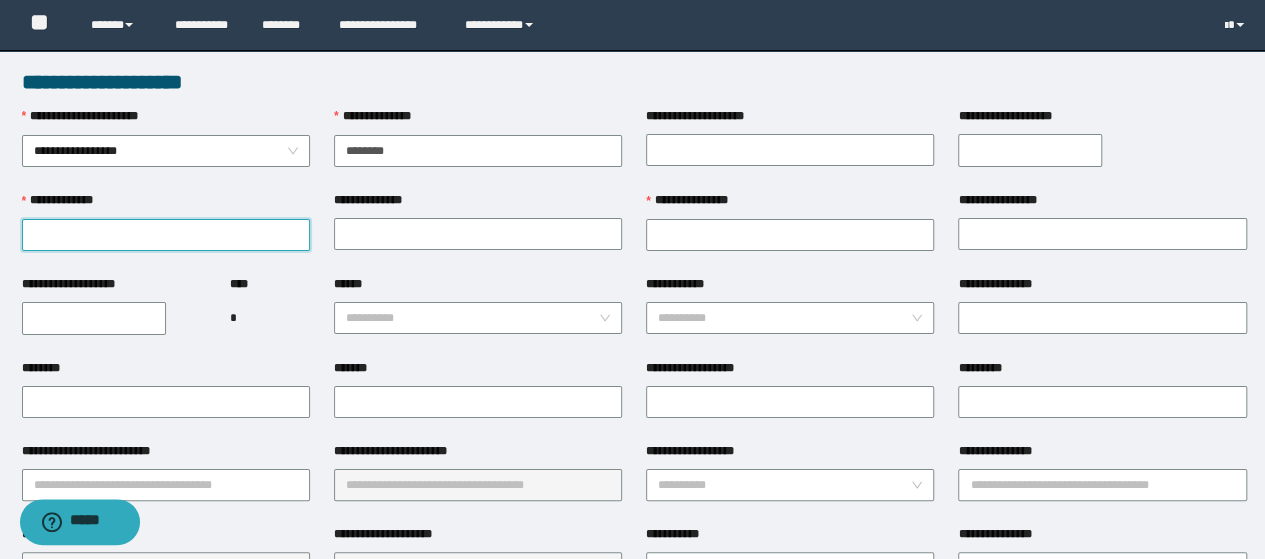 click on "**********" at bounding box center (166, 235) 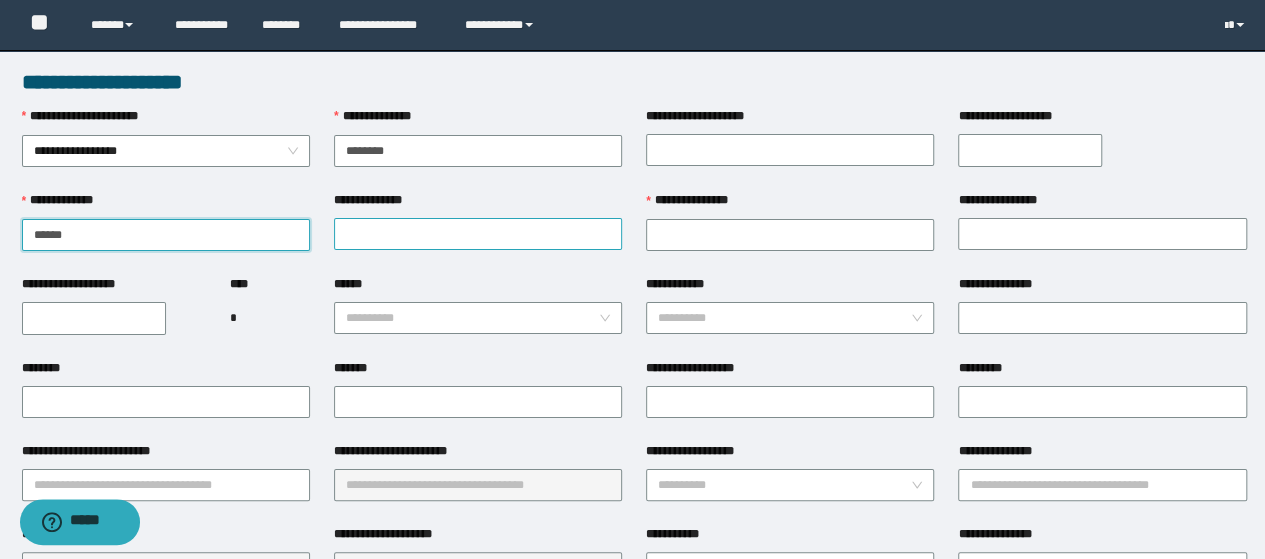 type on "******" 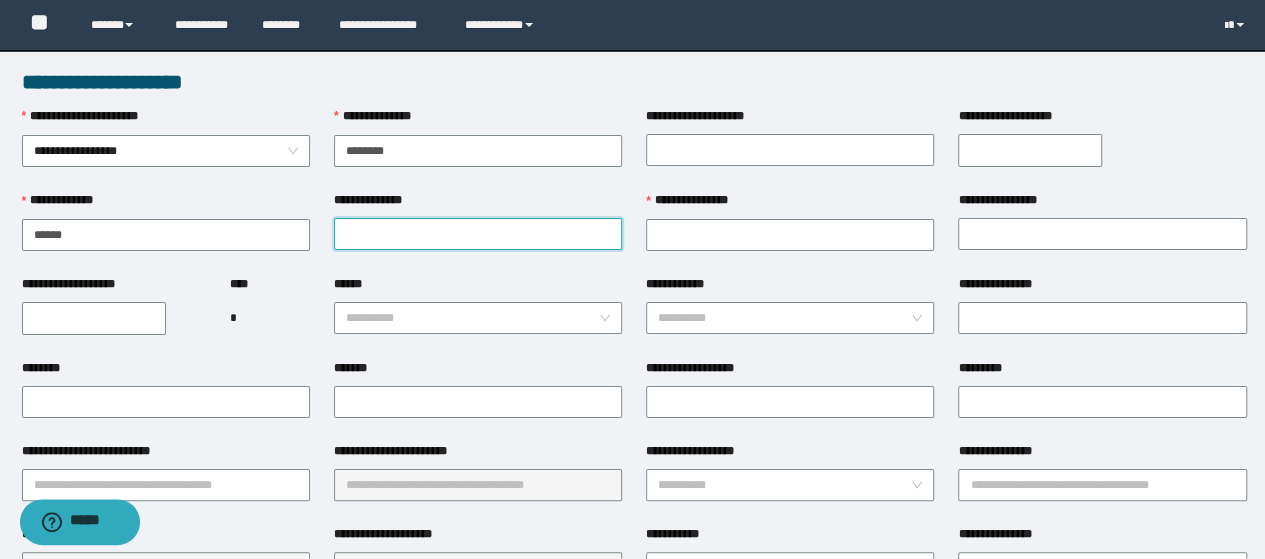 click on "**********" at bounding box center (478, 234) 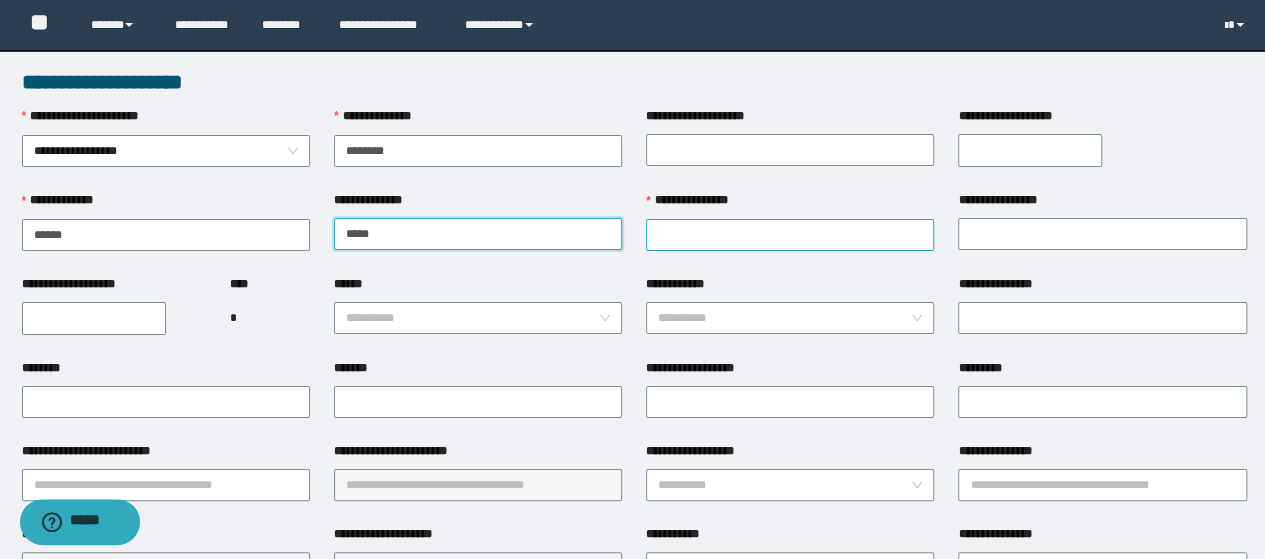 type on "*****" 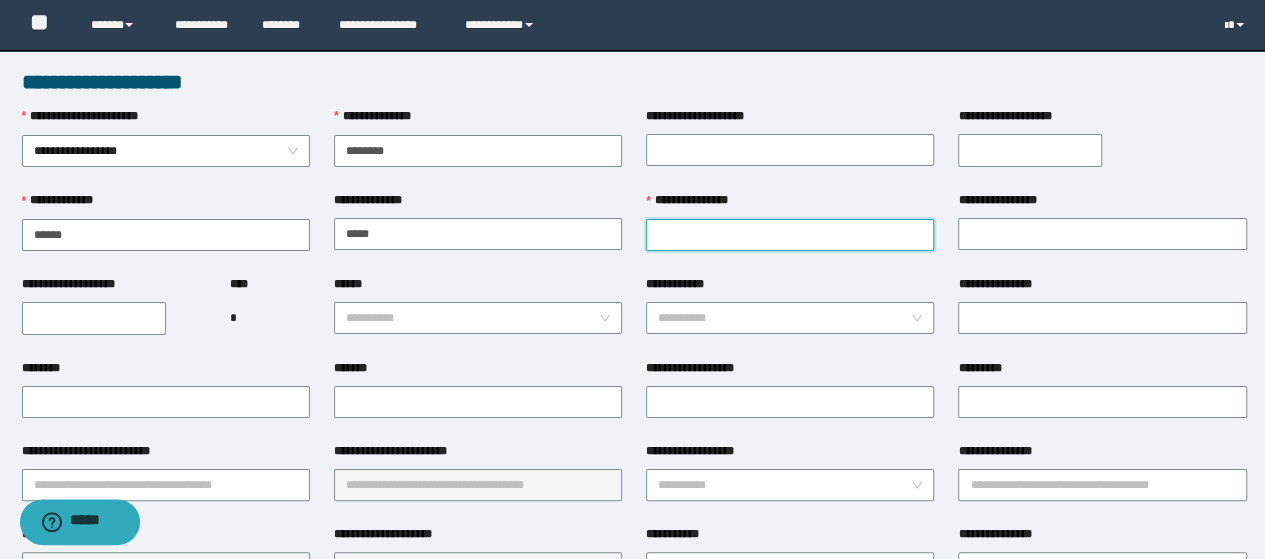 click on "**********" at bounding box center (790, 235) 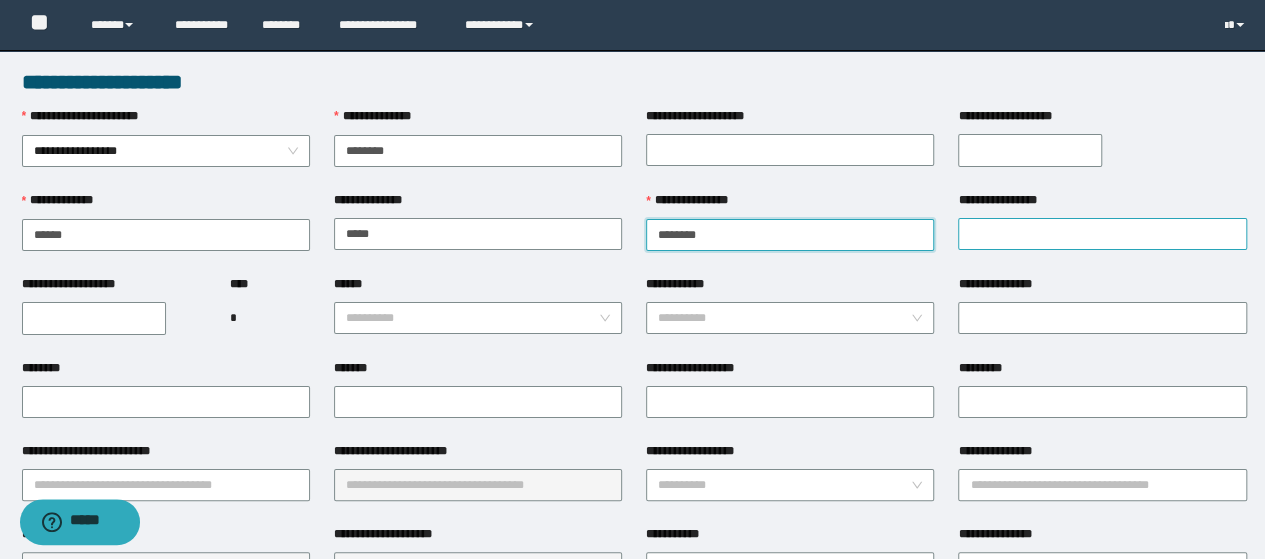 type on "********" 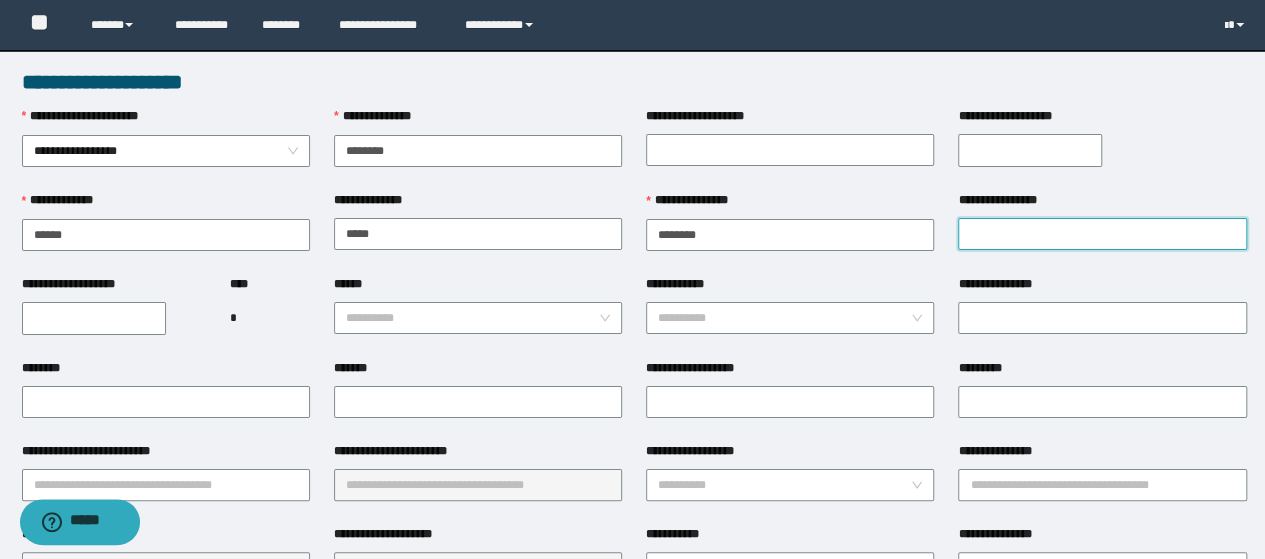 click on "**********" at bounding box center [1102, 234] 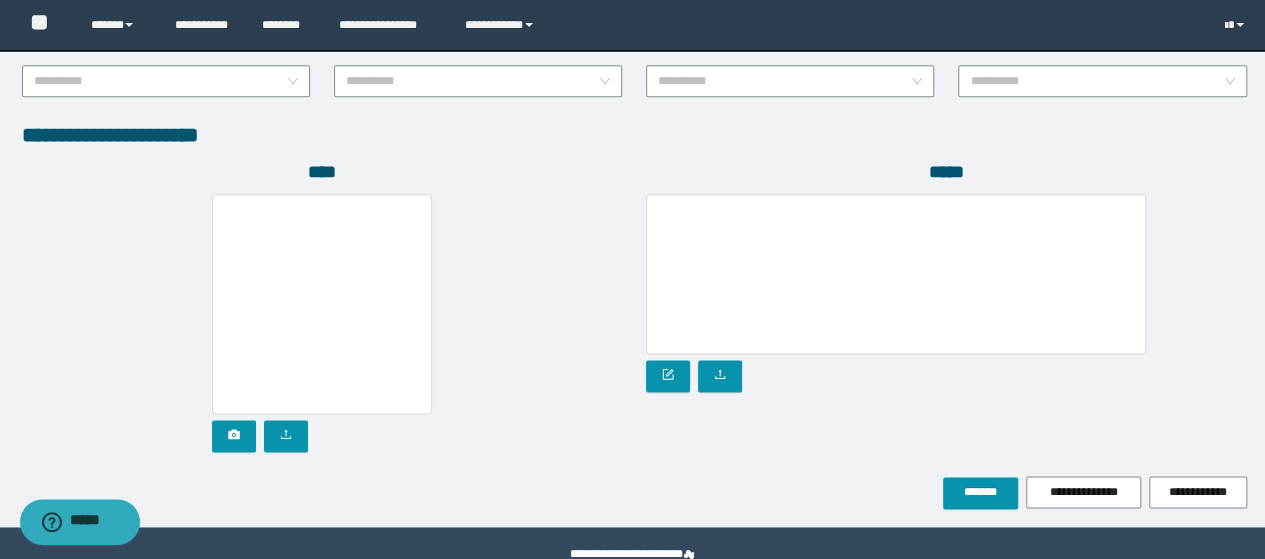 scroll, scrollTop: 1142, scrollLeft: 0, axis: vertical 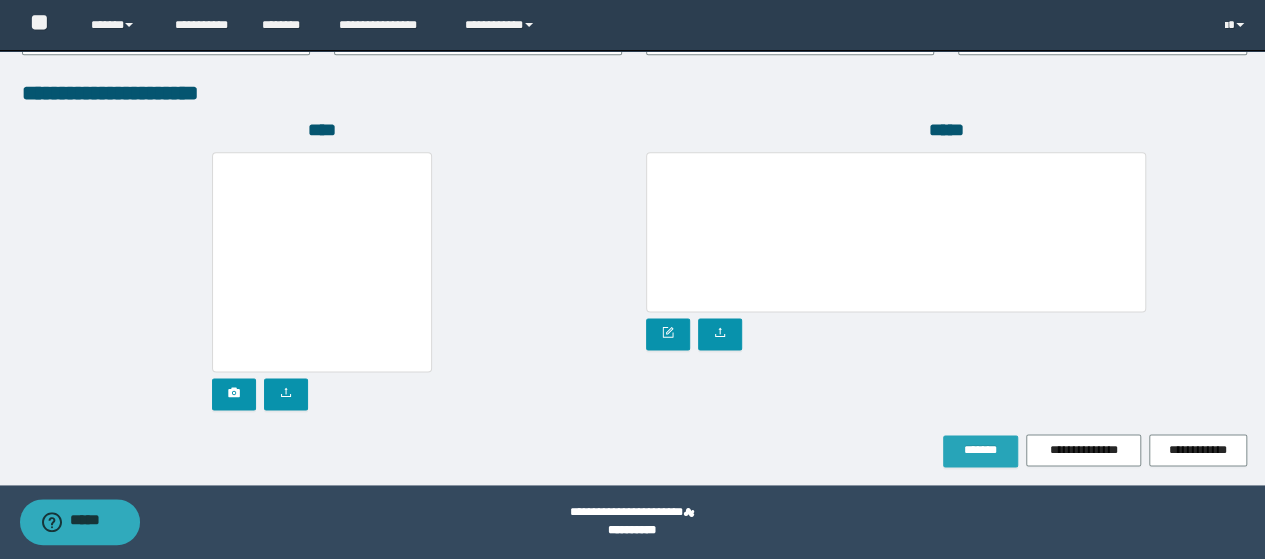 type on "*****" 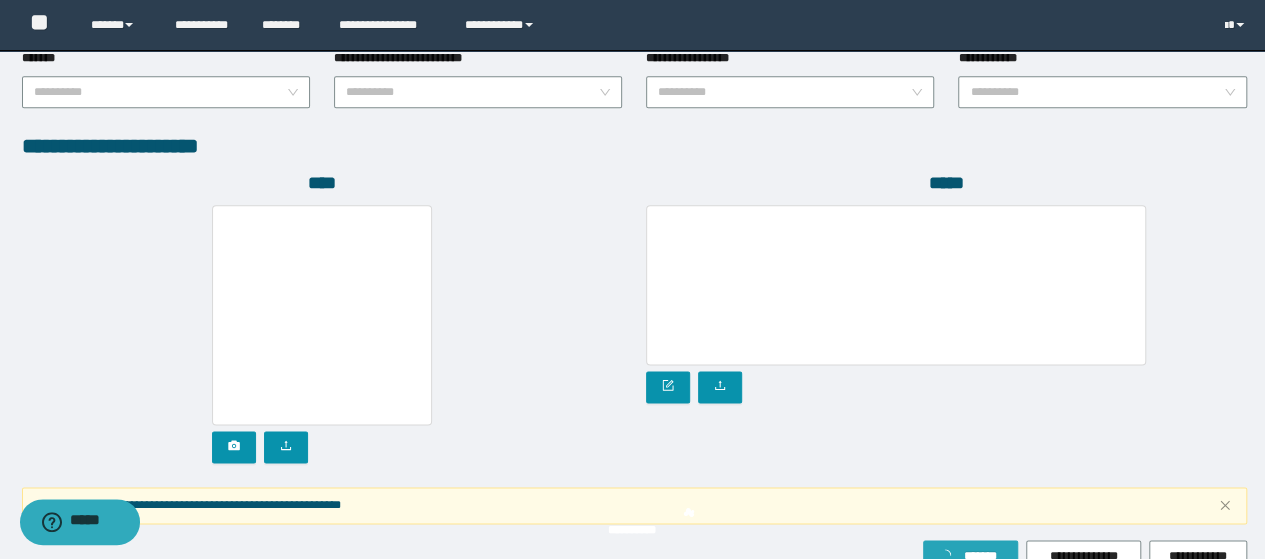 scroll, scrollTop: 1194, scrollLeft: 0, axis: vertical 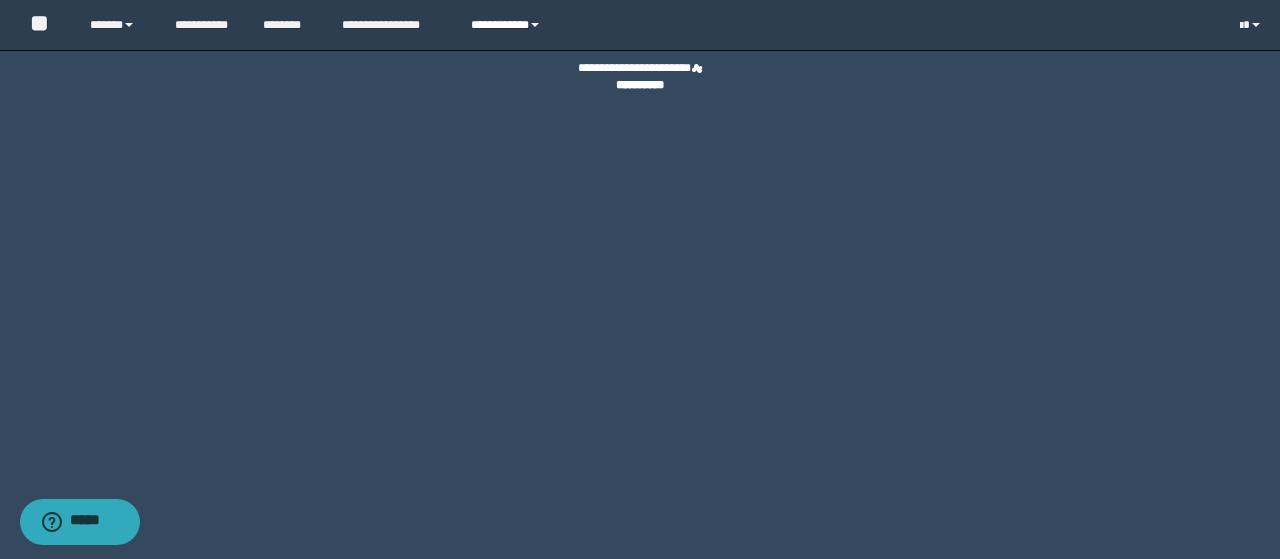 click on "**********" at bounding box center [508, 25] 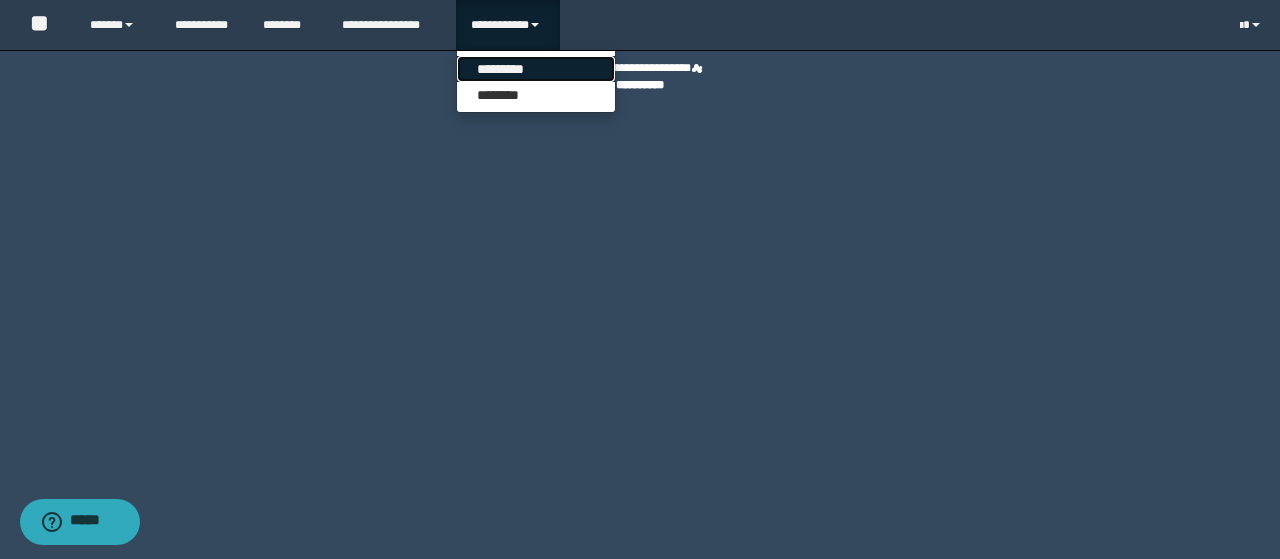 click on "*********" at bounding box center (536, 69) 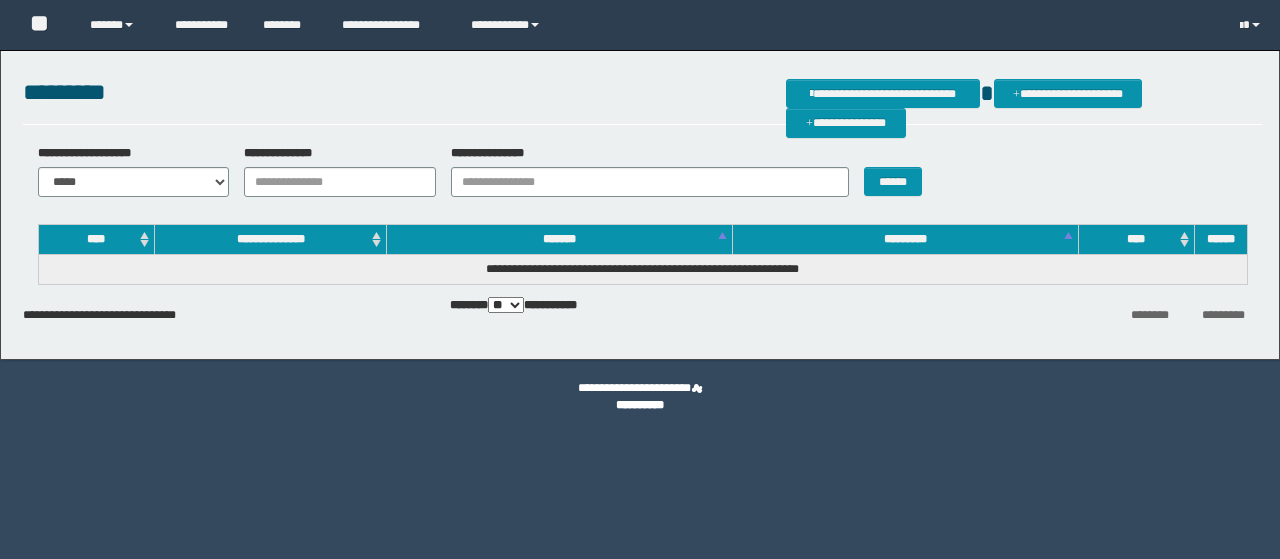scroll, scrollTop: 0, scrollLeft: 0, axis: both 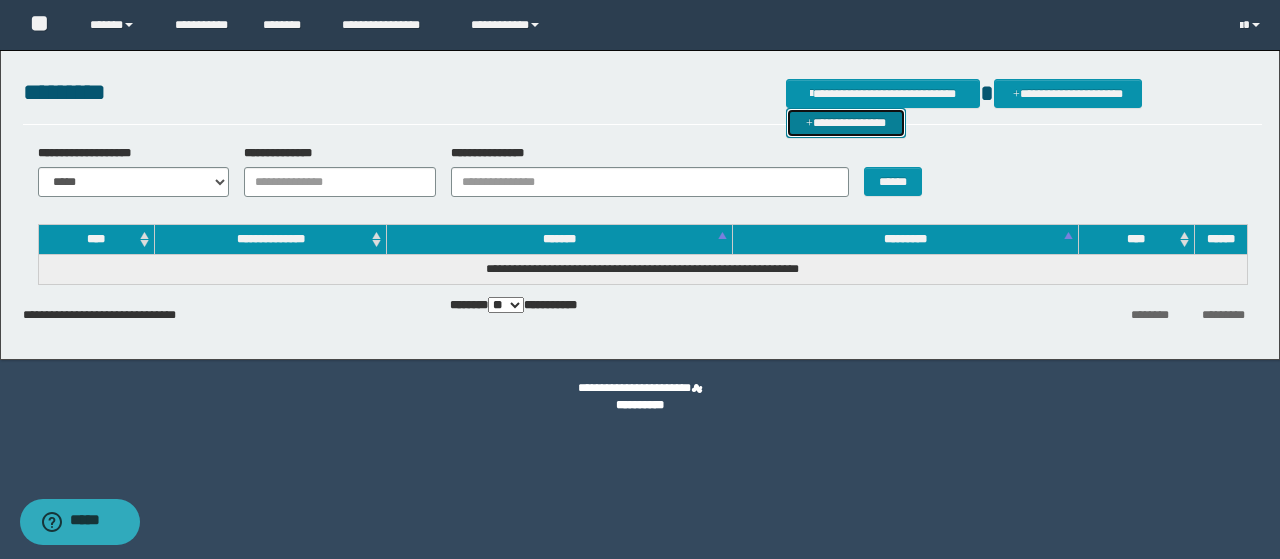click on "**********" at bounding box center (846, 122) 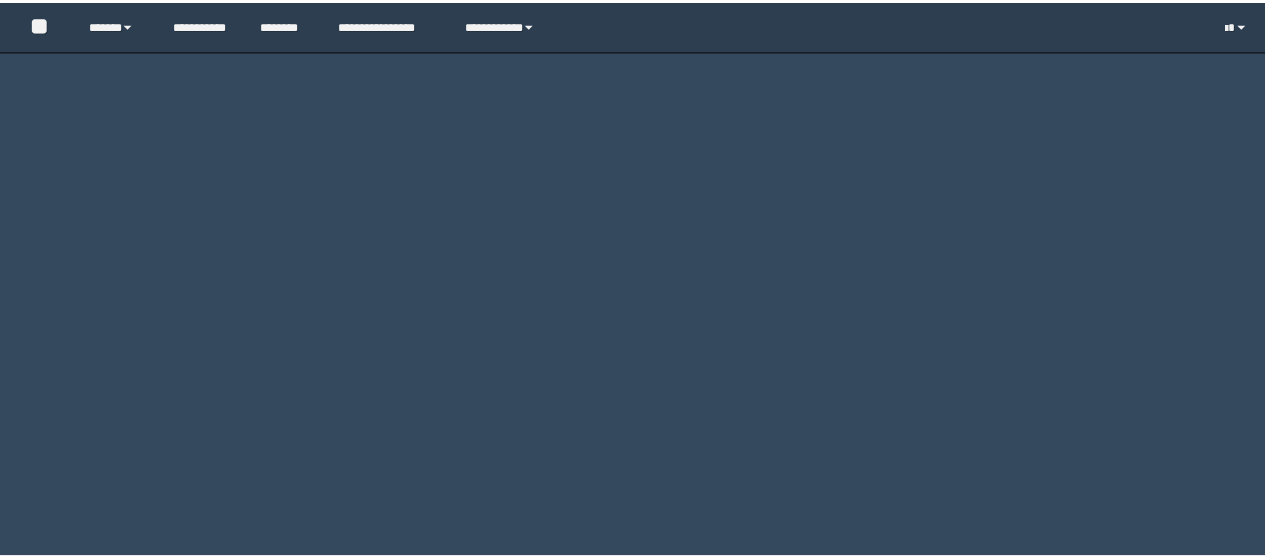 scroll, scrollTop: 0, scrollLeft: 0, axis: both 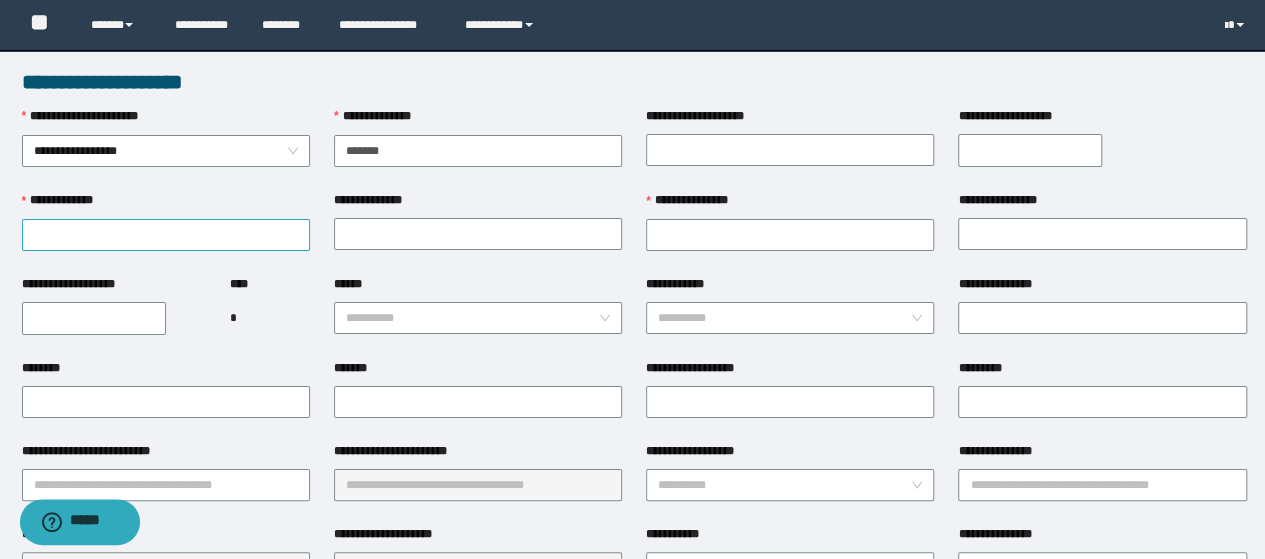 type on "*******" 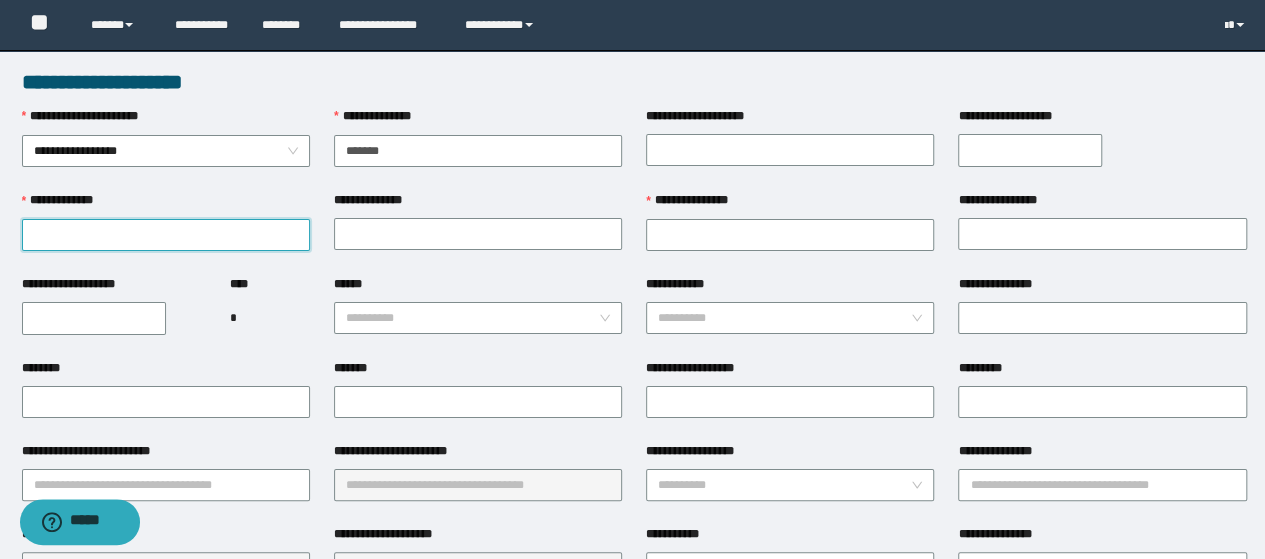 click on "**********" at bounding box center [166, 235] 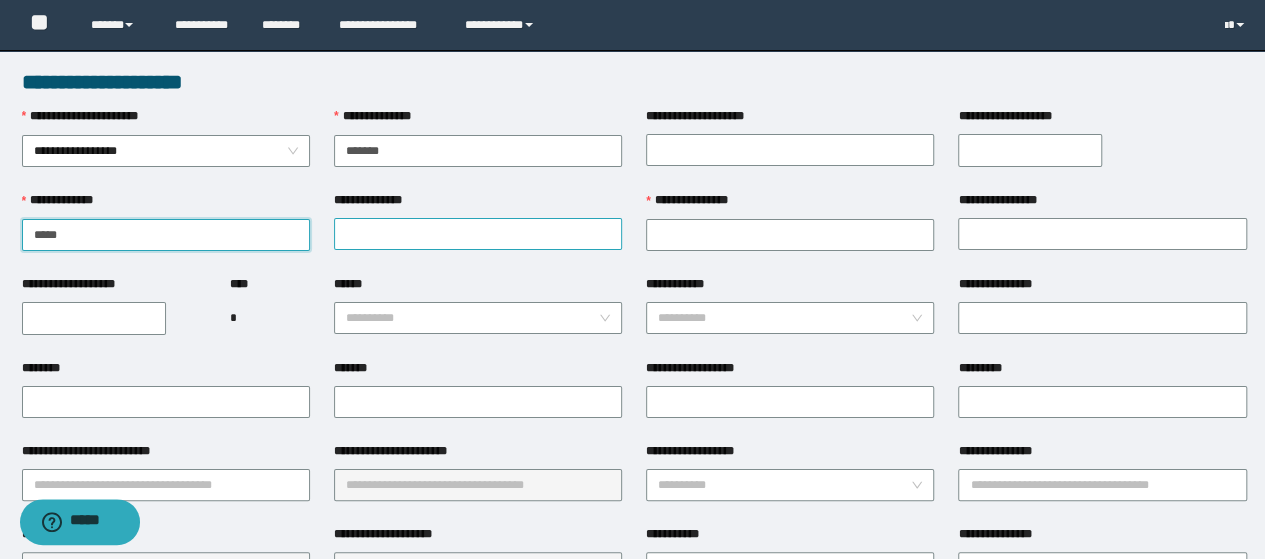 type on "*****" 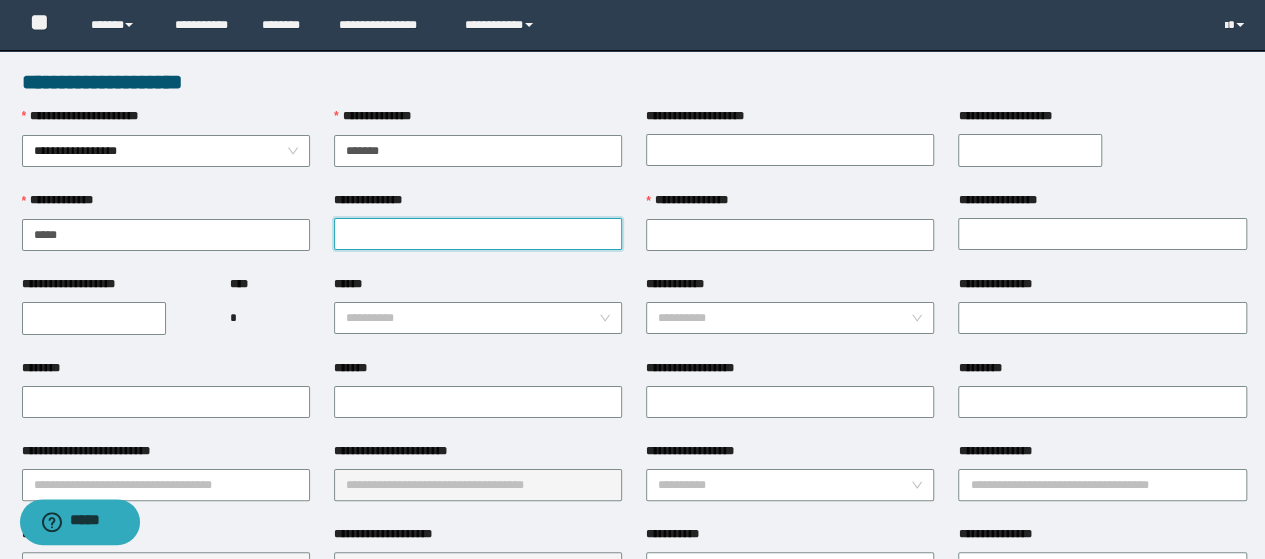 drag, startPoint x: 346, startPoint y: 227, endPoint x: 343, endPoint y: 237, distance: 10.440307 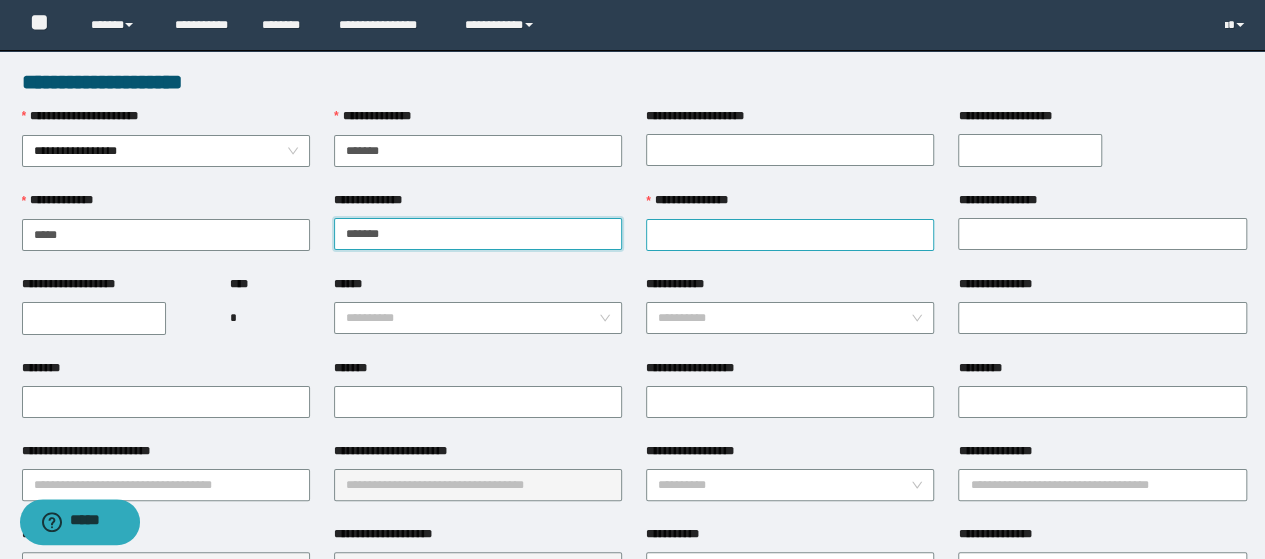 type on "*******" 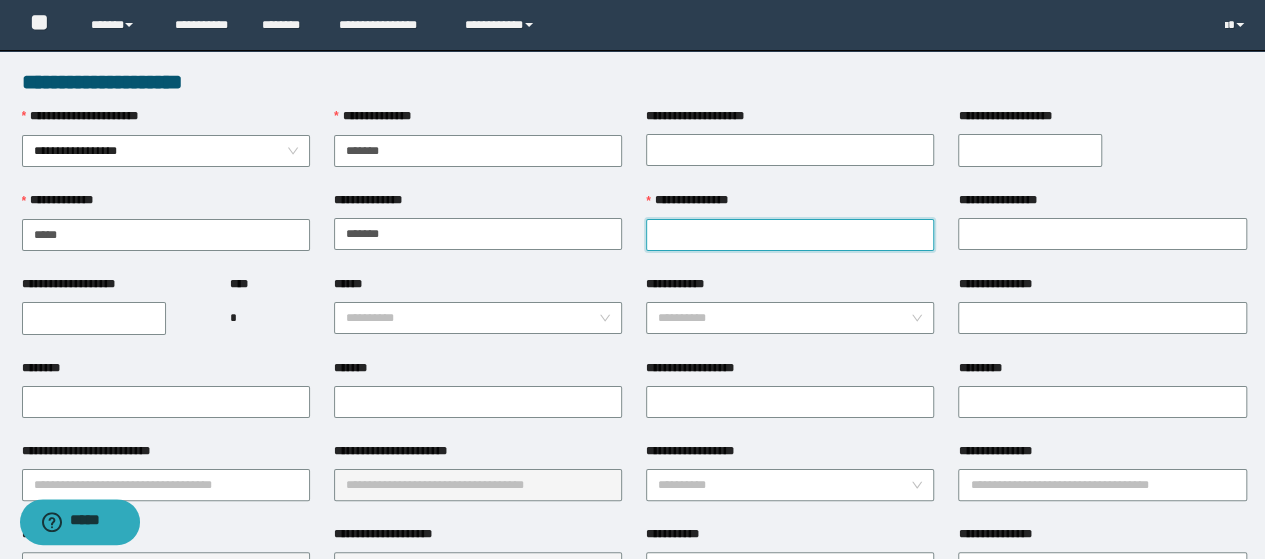 click on "**********" at bounding box center [790, 235] 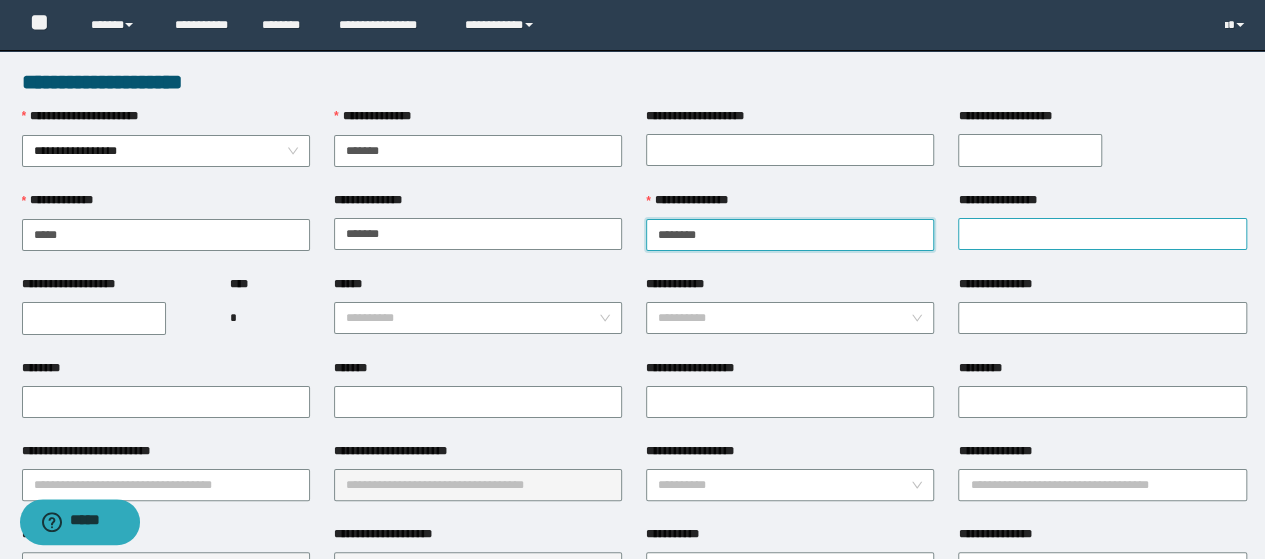 type on "********" 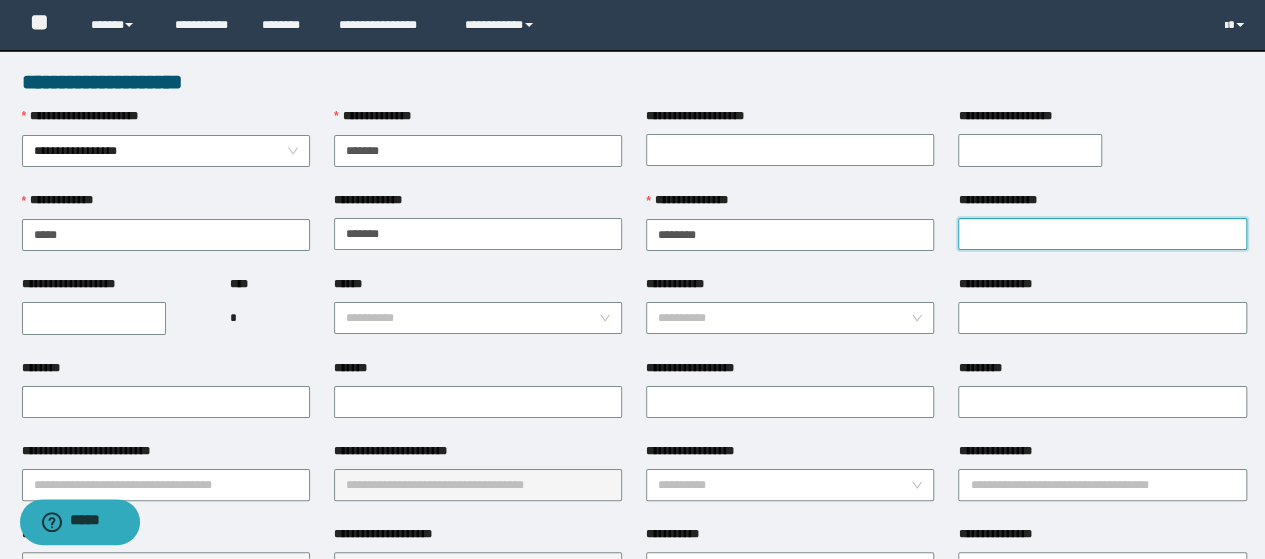 click on "**********" at bounding box center (1102, 234) 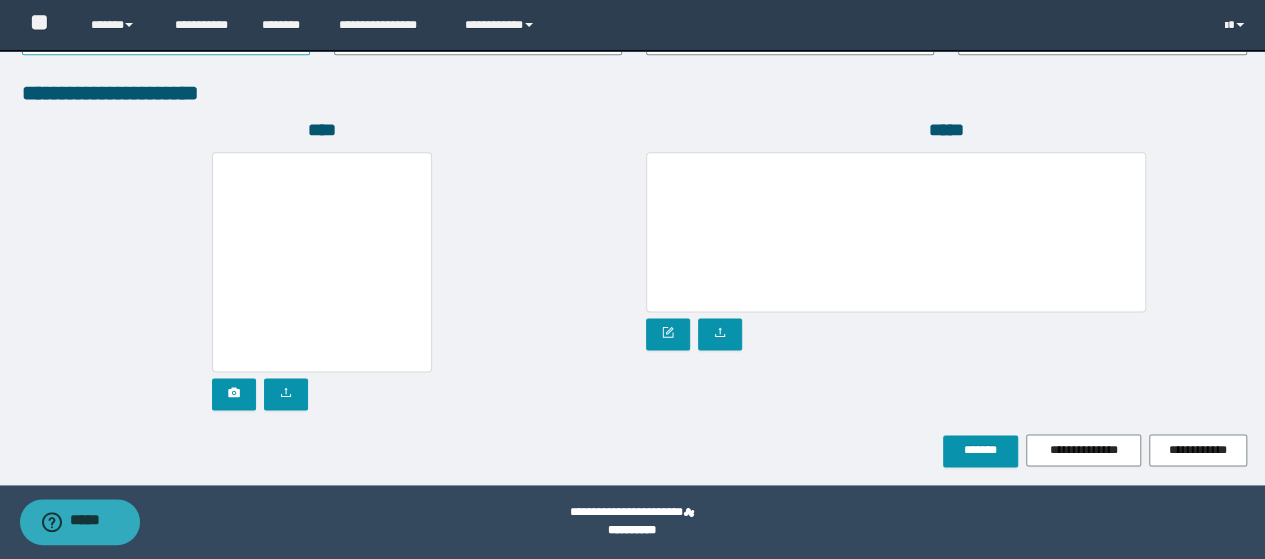 scroll, scrollTop: 1142, scrollLeft: 0, axis: vertical 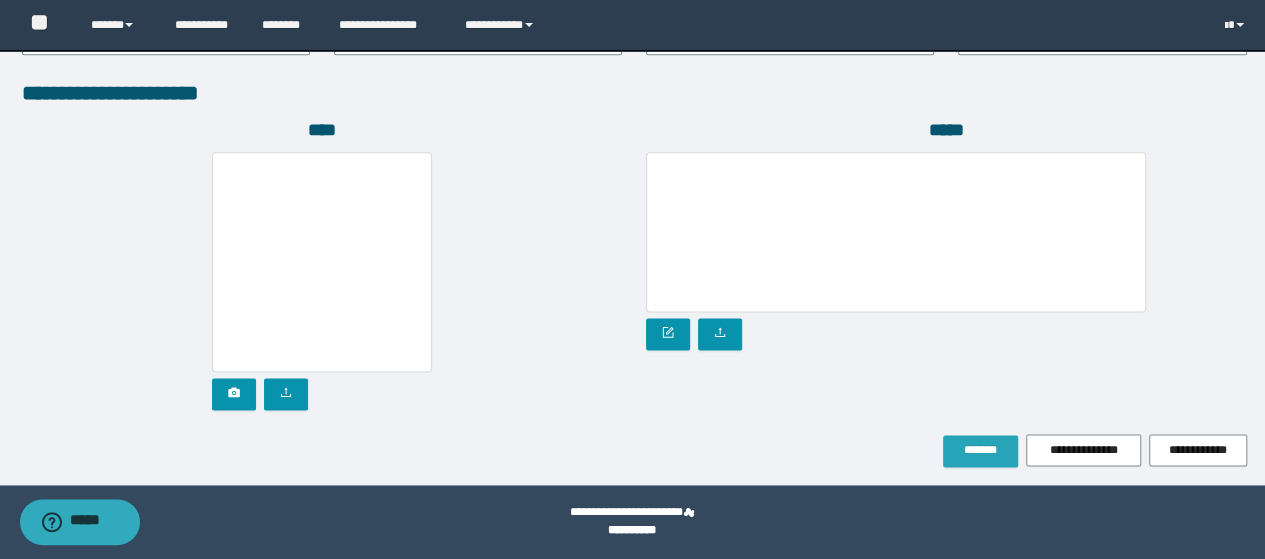 type on "*******" 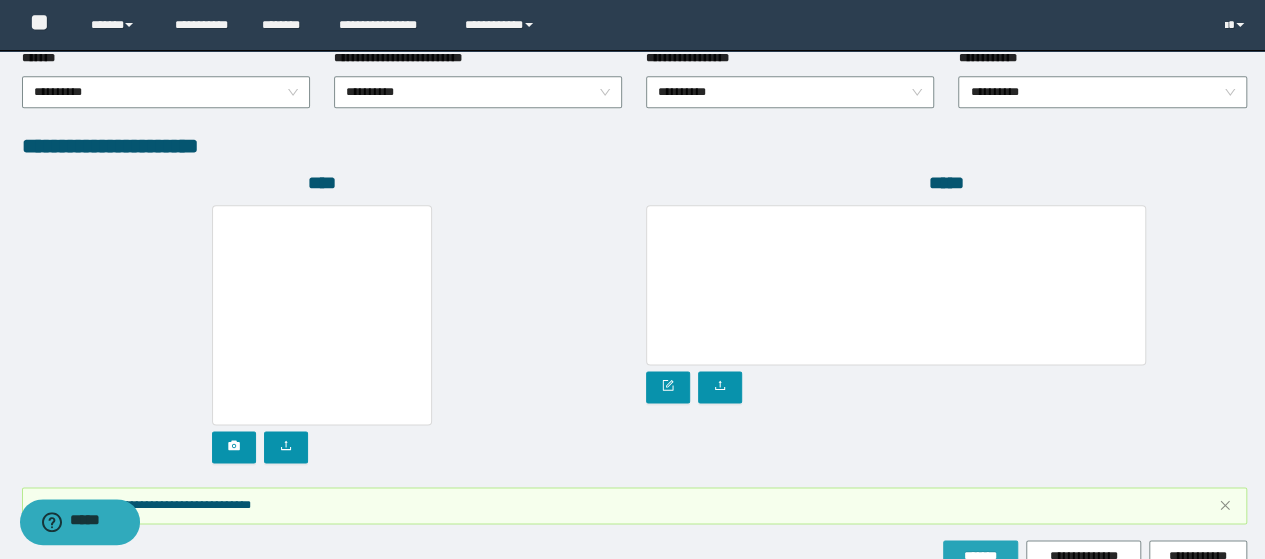 scroll, scrollTop: 1194, scrollLeft: 0, axis: vertical 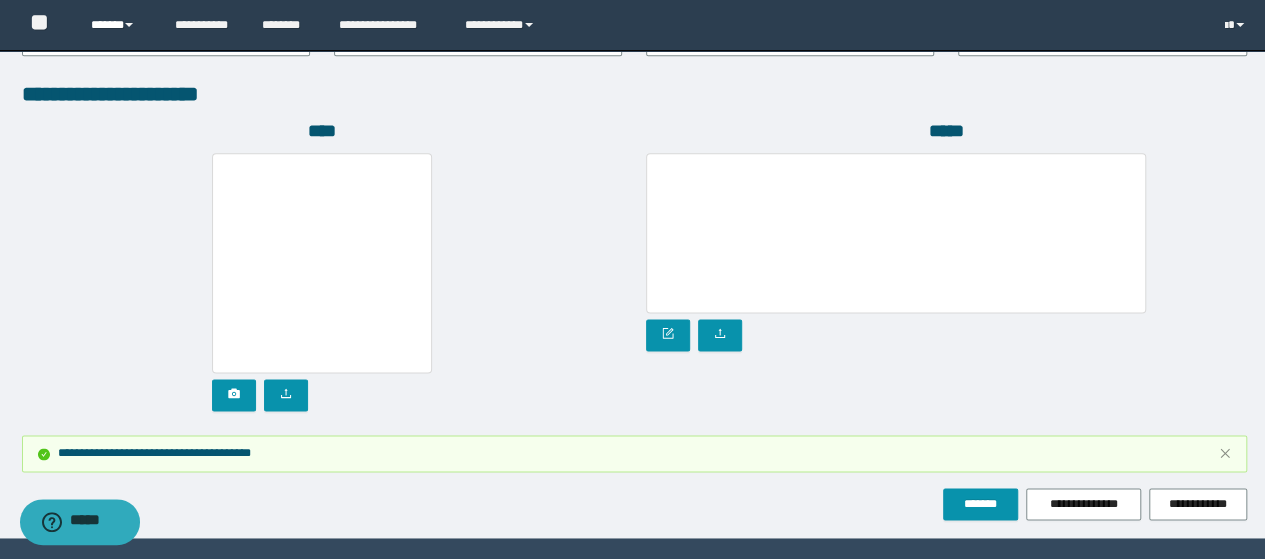 click on "******" at bounding box center (117, 25) 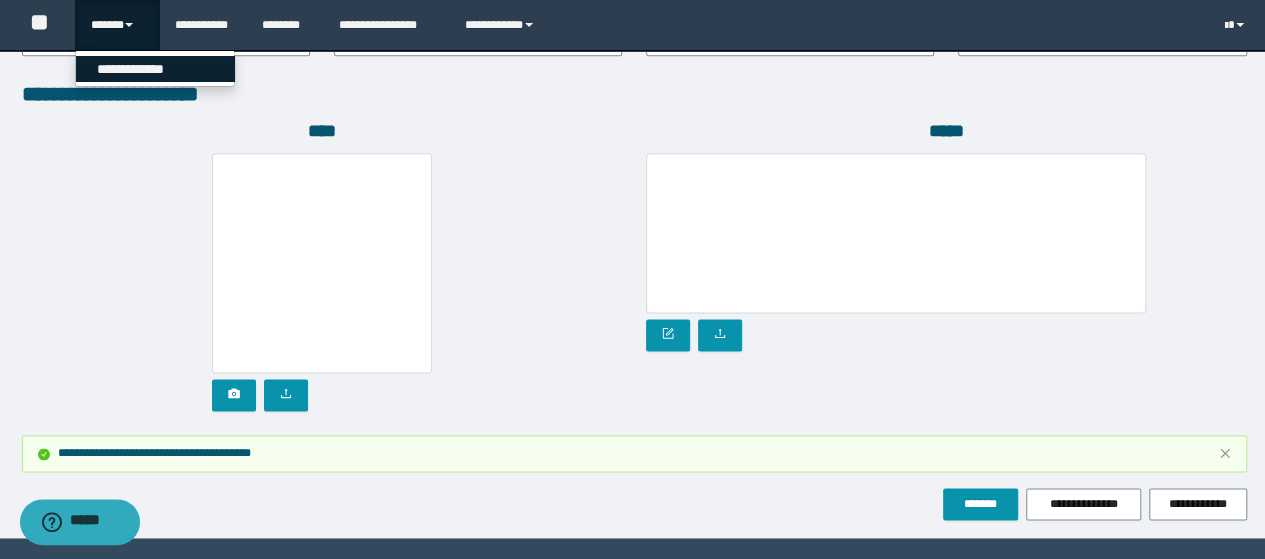 click on "**********" at bounding box center [155, 69] 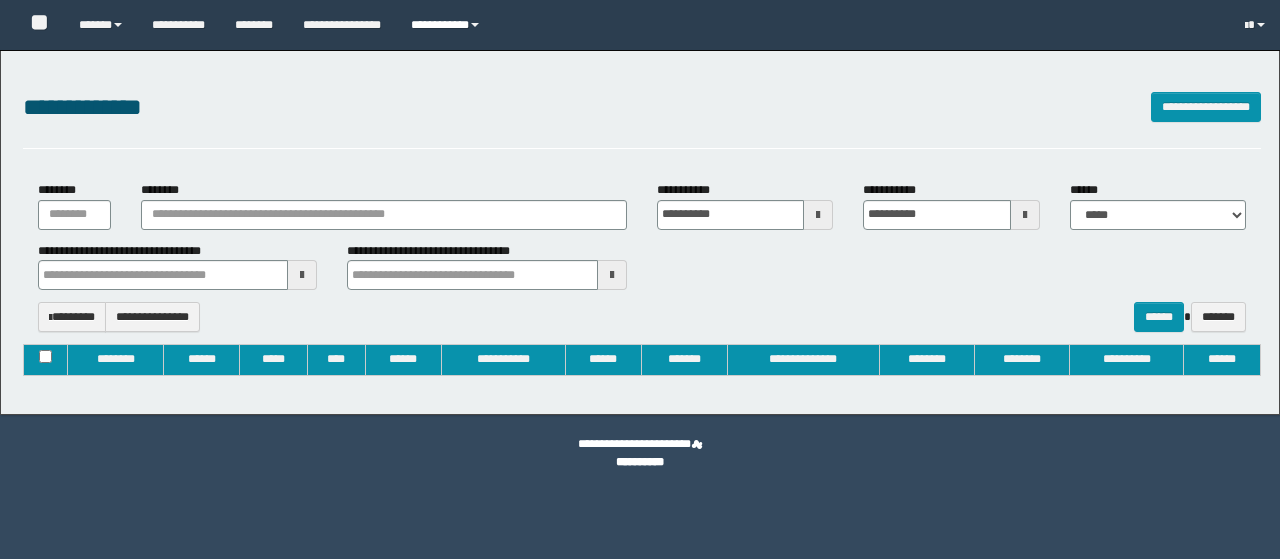 type on "**********" 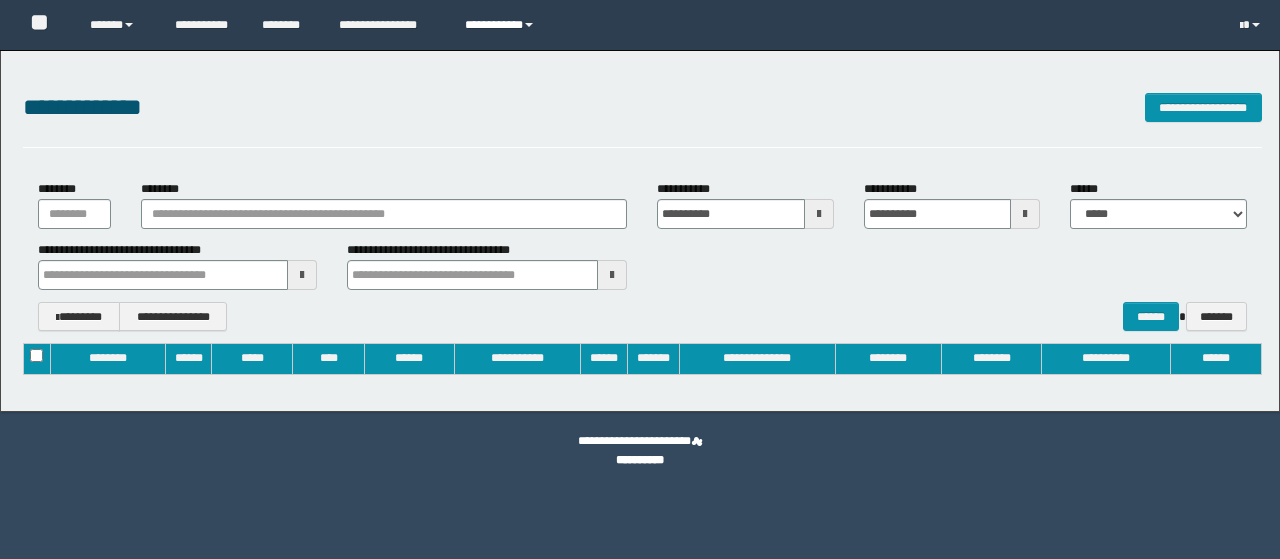scroll, scrollTop: 0, scrollLeft: 0, axis: both 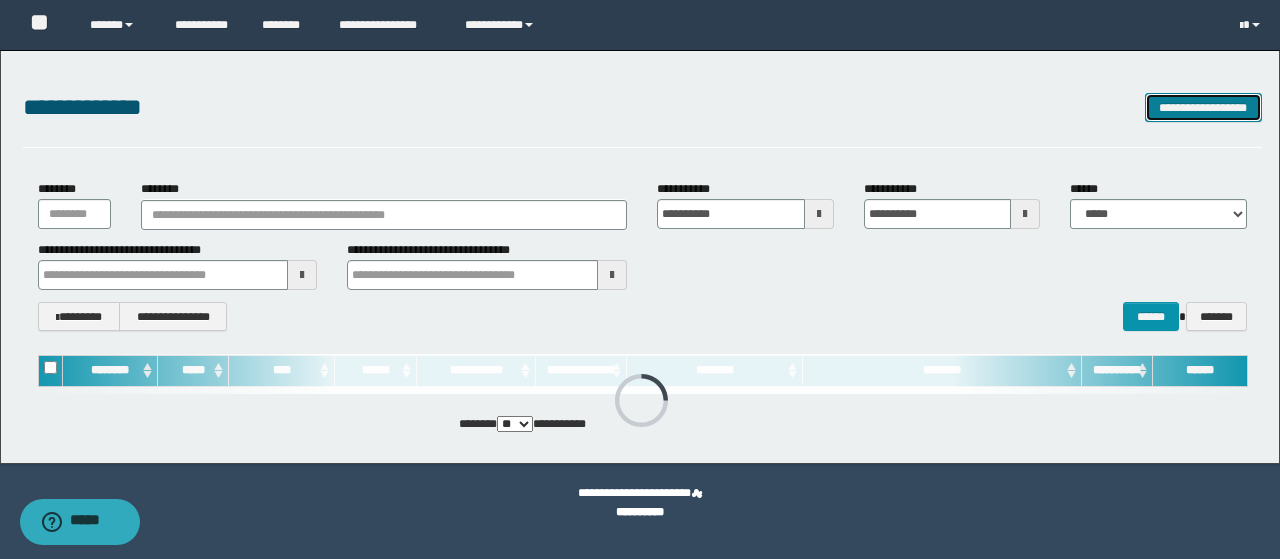 click on "**********" at bounding box center (1203, 107) 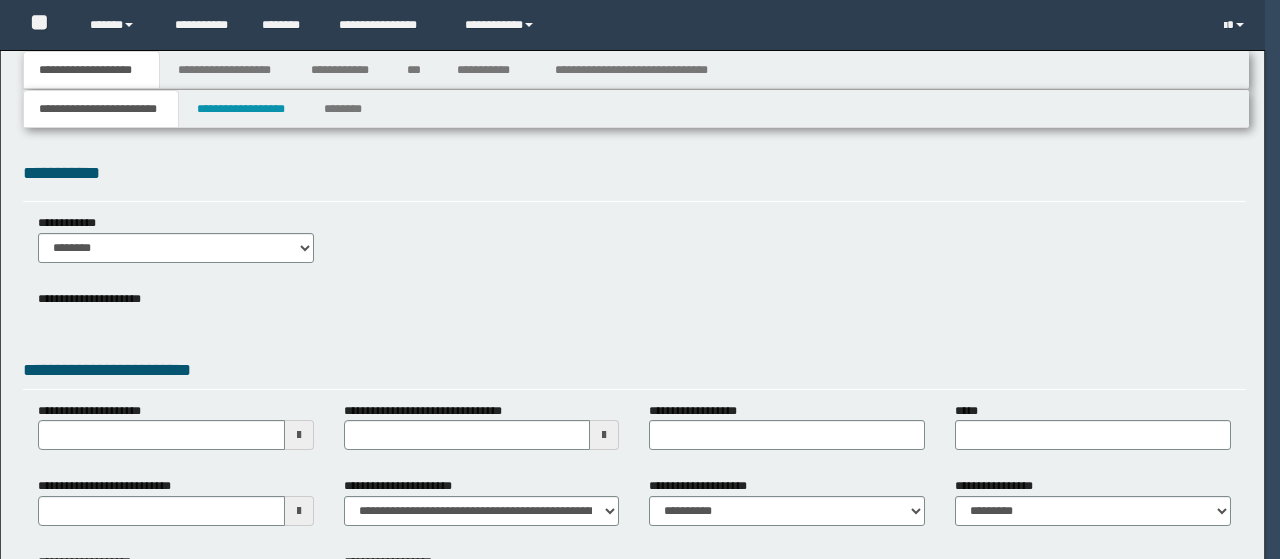 type 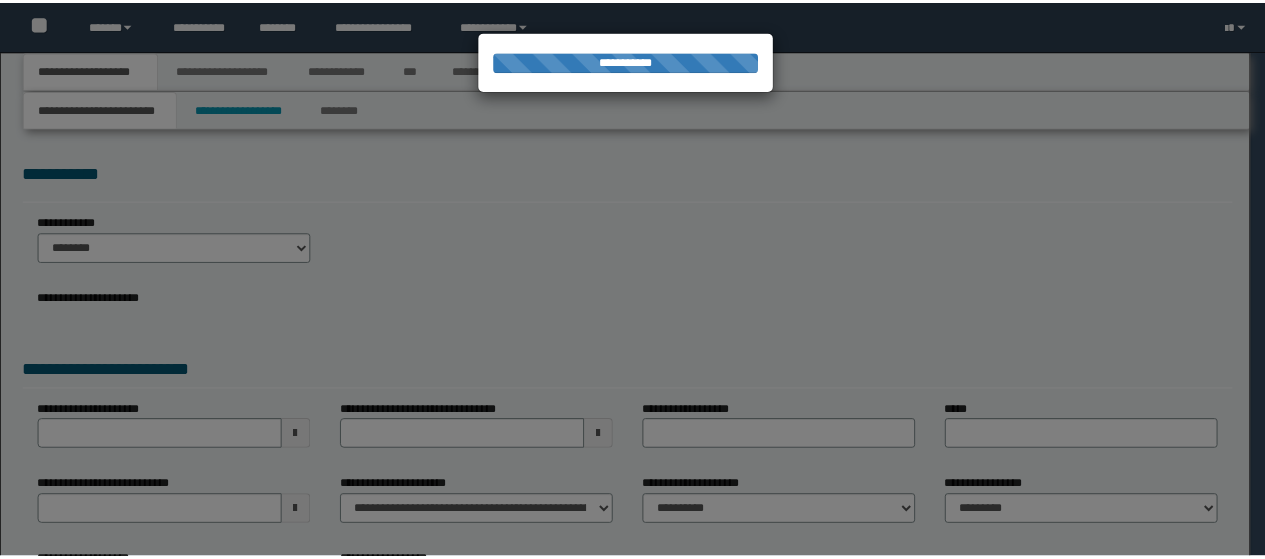 scroll, scrollTop: 0, scrollLeft: 0, axis: both 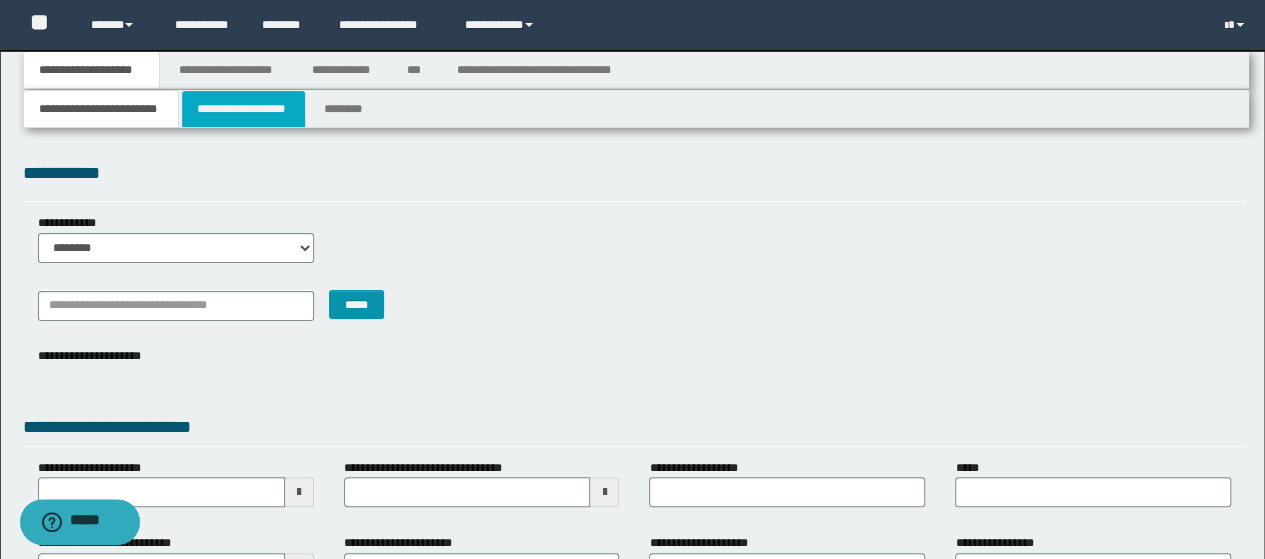 click on "**********" at bounding box center [243, 109] 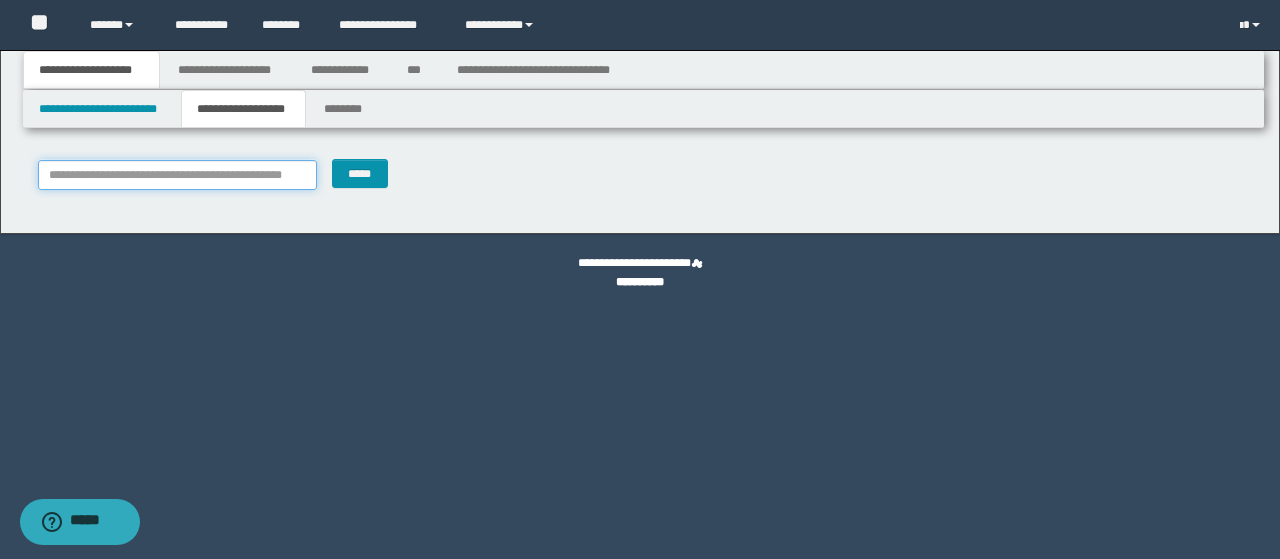 click on "**********" at bounding box center (178, 175) 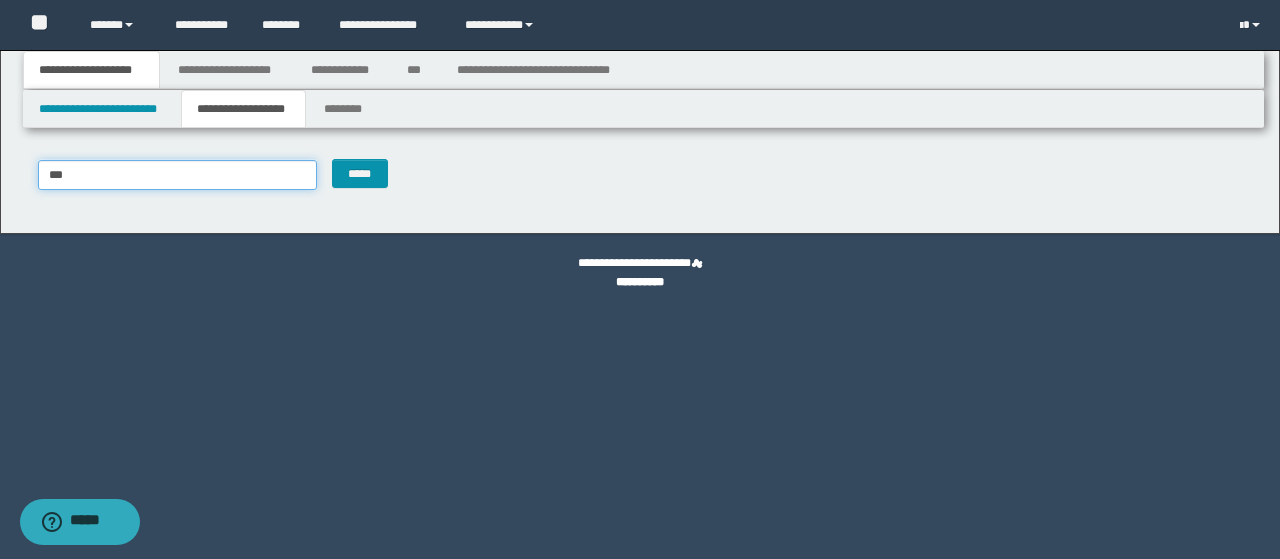 type on "****" 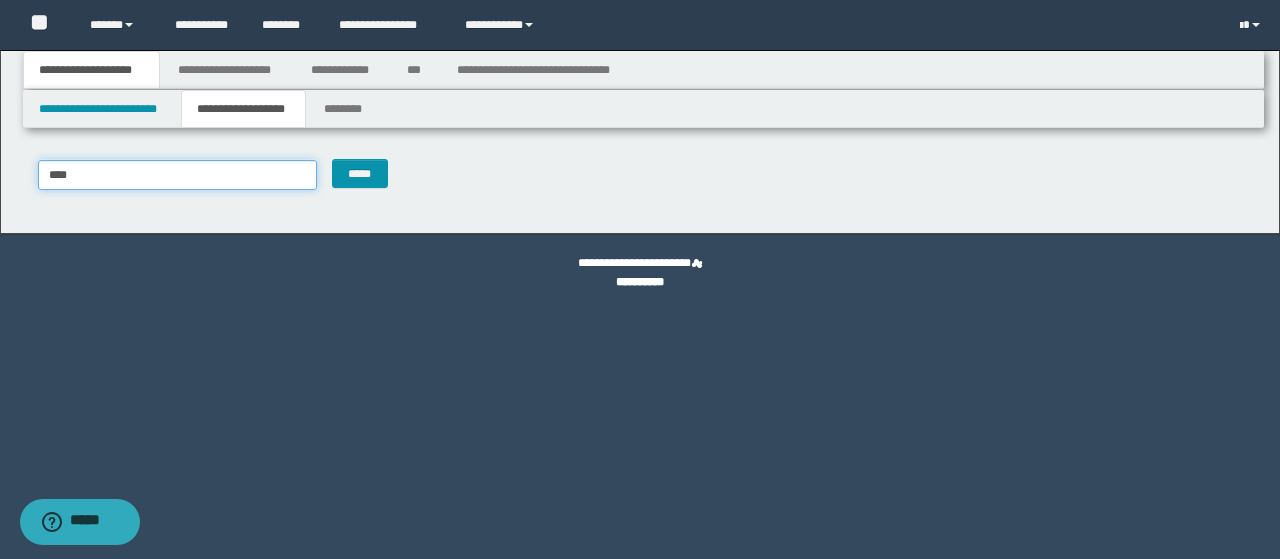 type on "****" 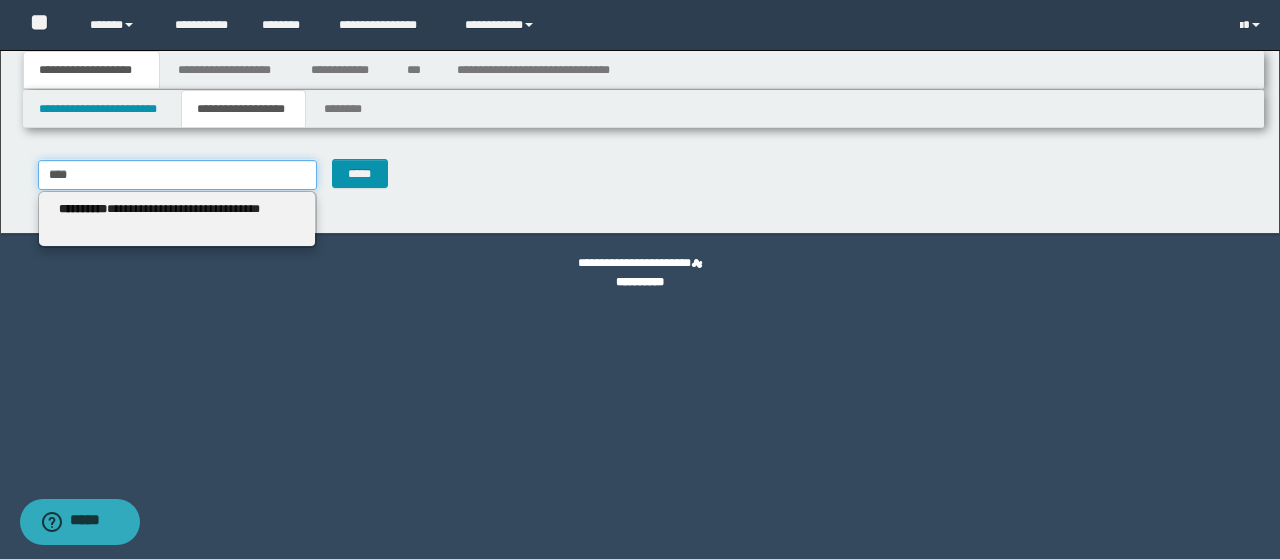type 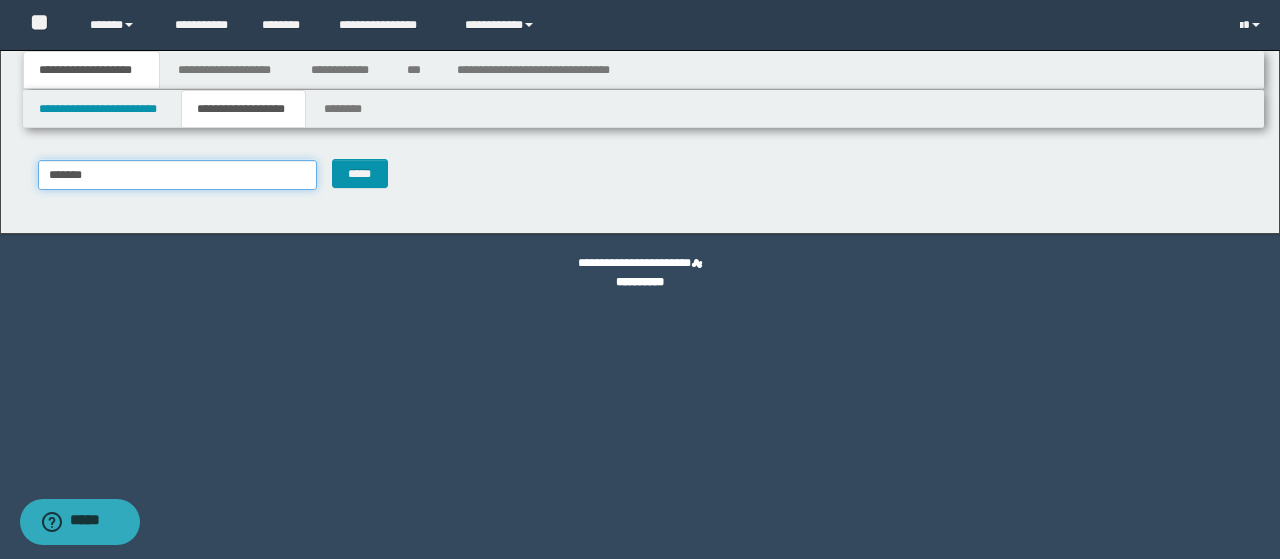click on "*******" at bounding box center (178, 175) 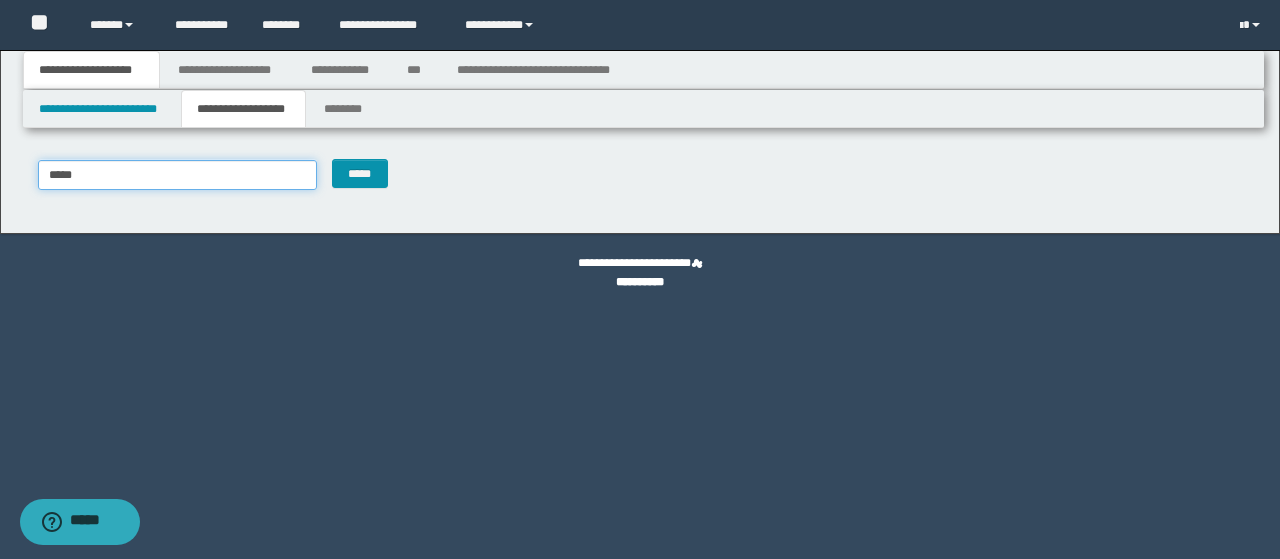 type on "****" 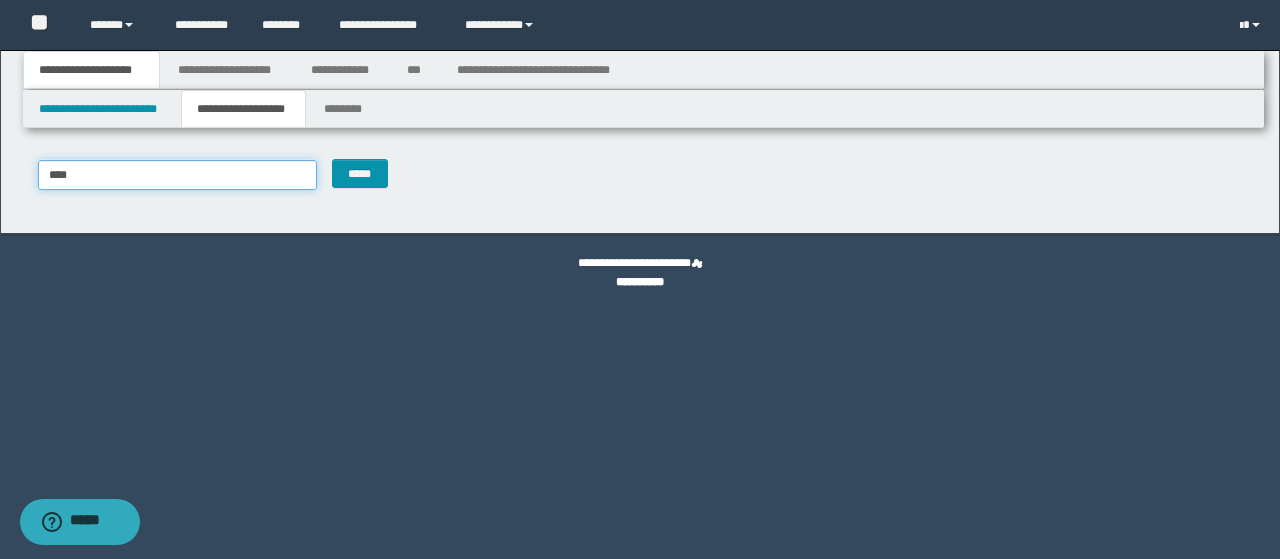 type on "****" 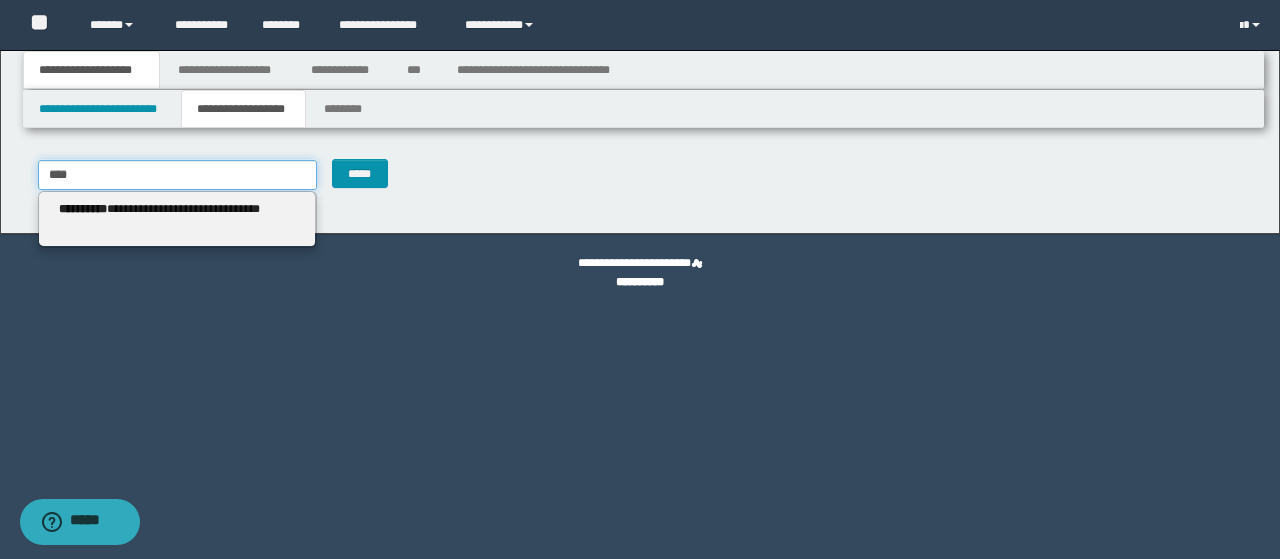 type 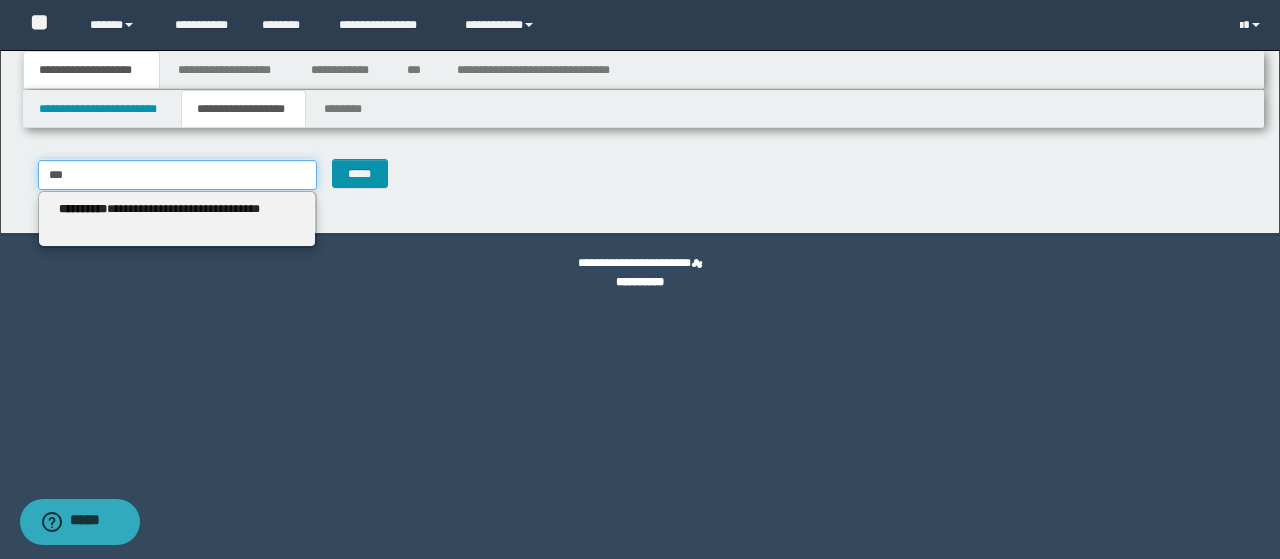 type on "***" 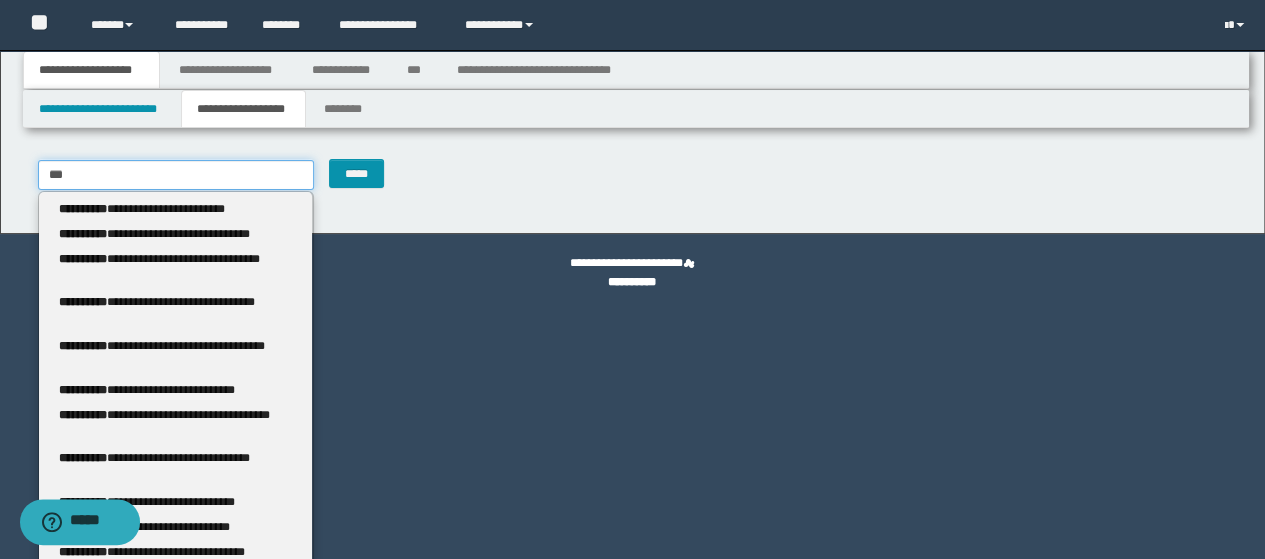 type 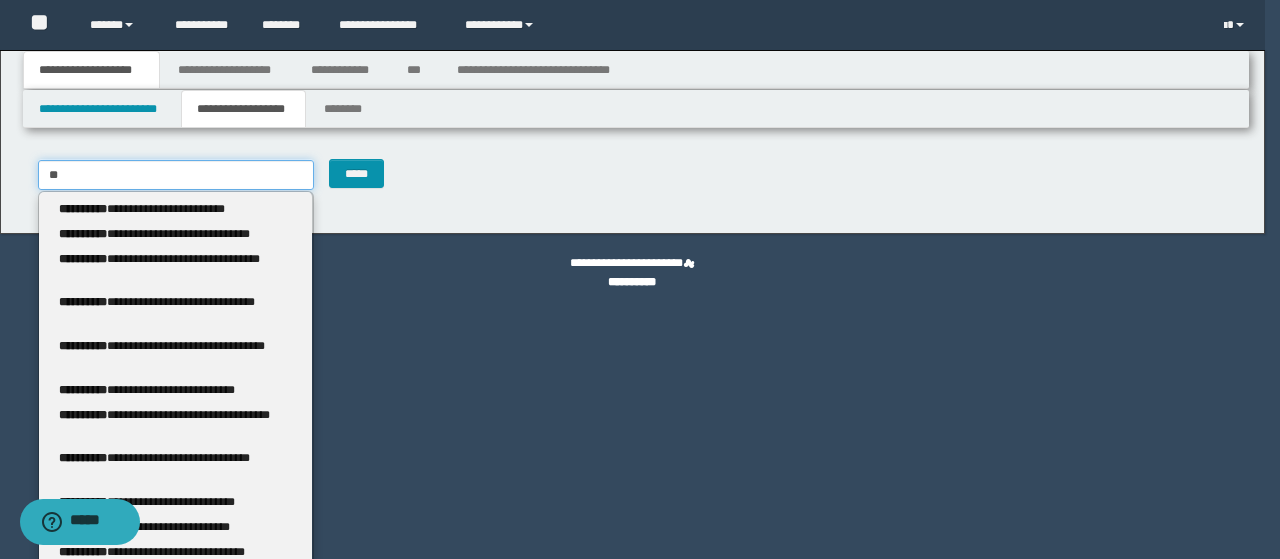 type on "*" 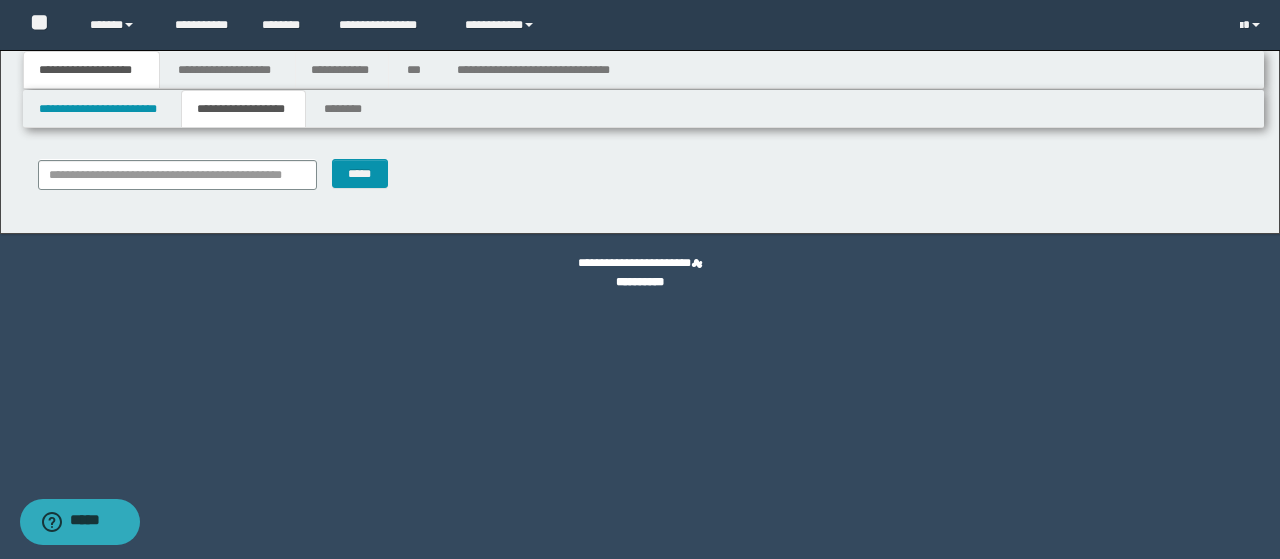 click on "**********" at bounding box center (342, 70) 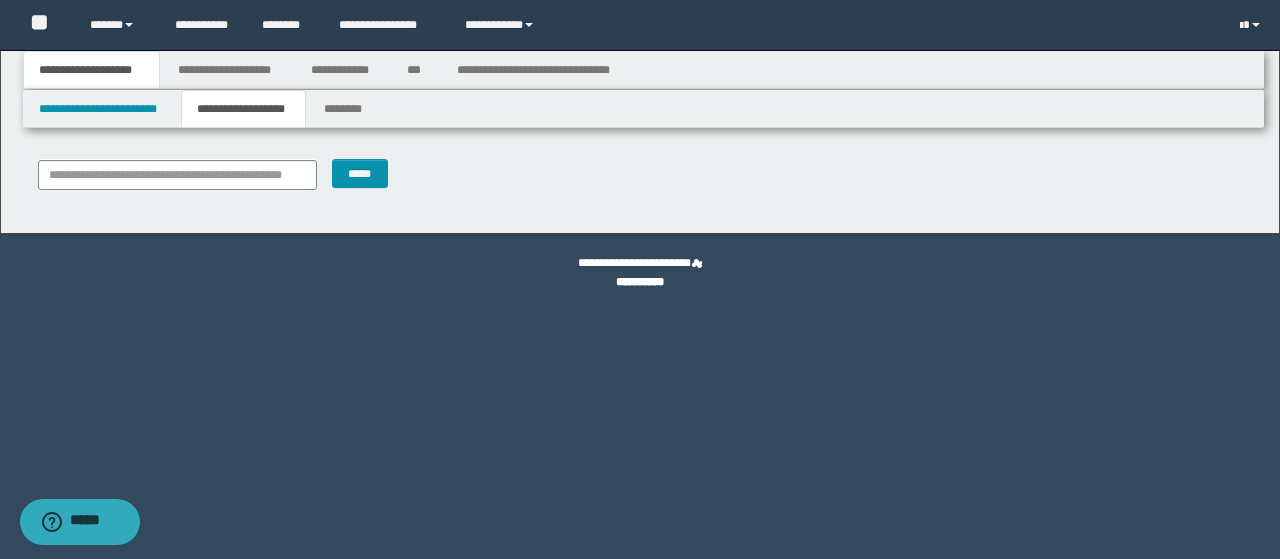 click on "**********" at bounding box center [243, 109] 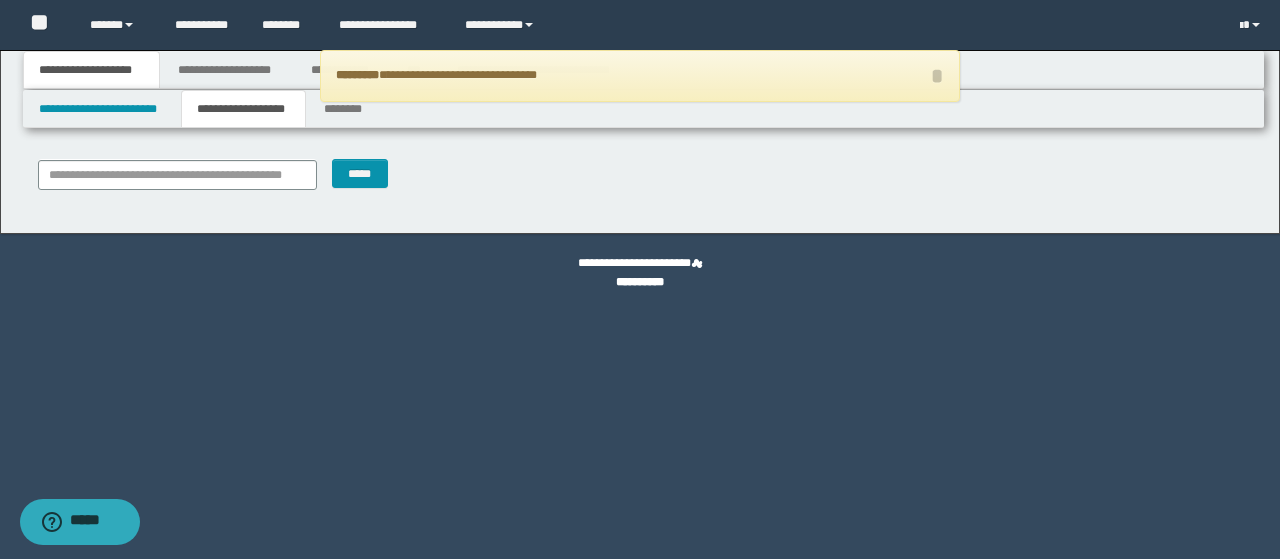 click on "**********" at bounding box center (243, 109) 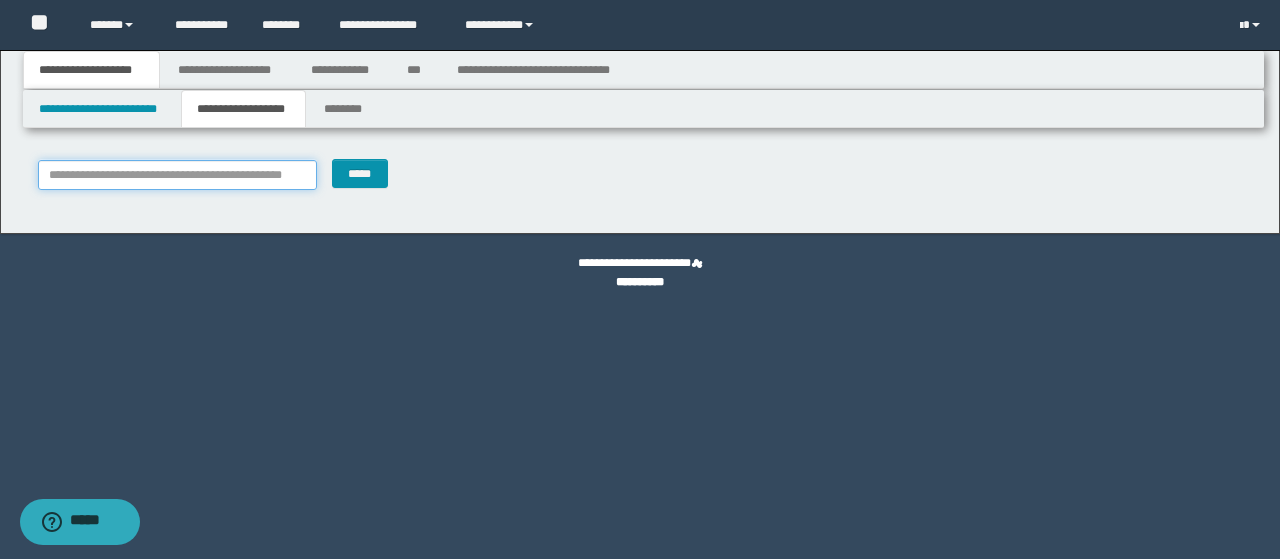 click on "**********" at bounding box center (178, 175) 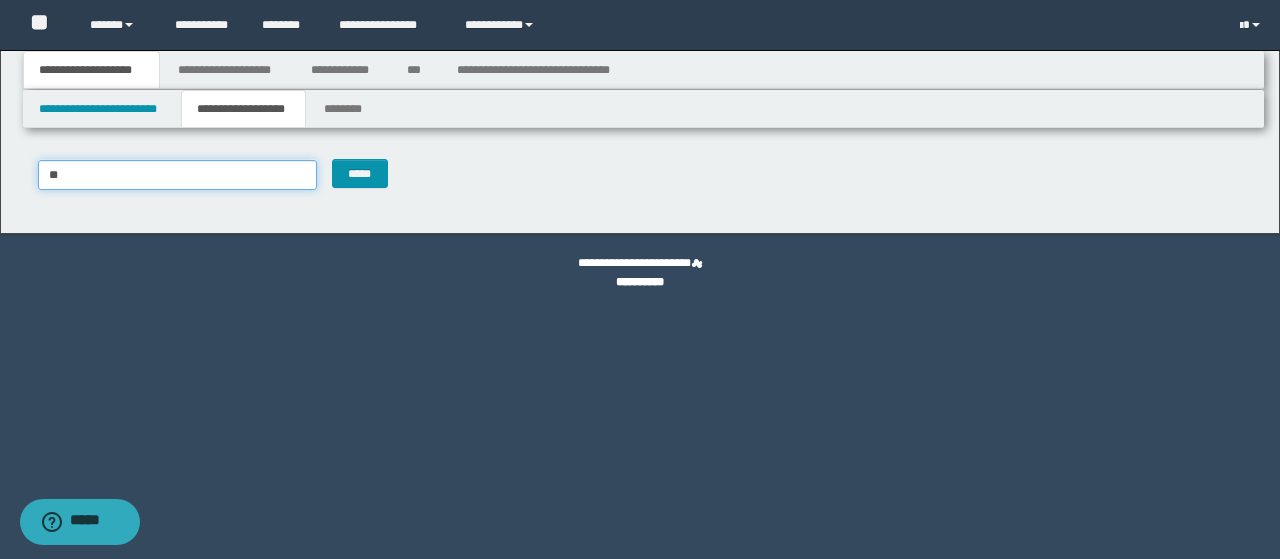click on "**" at bounding box center (178, 175) 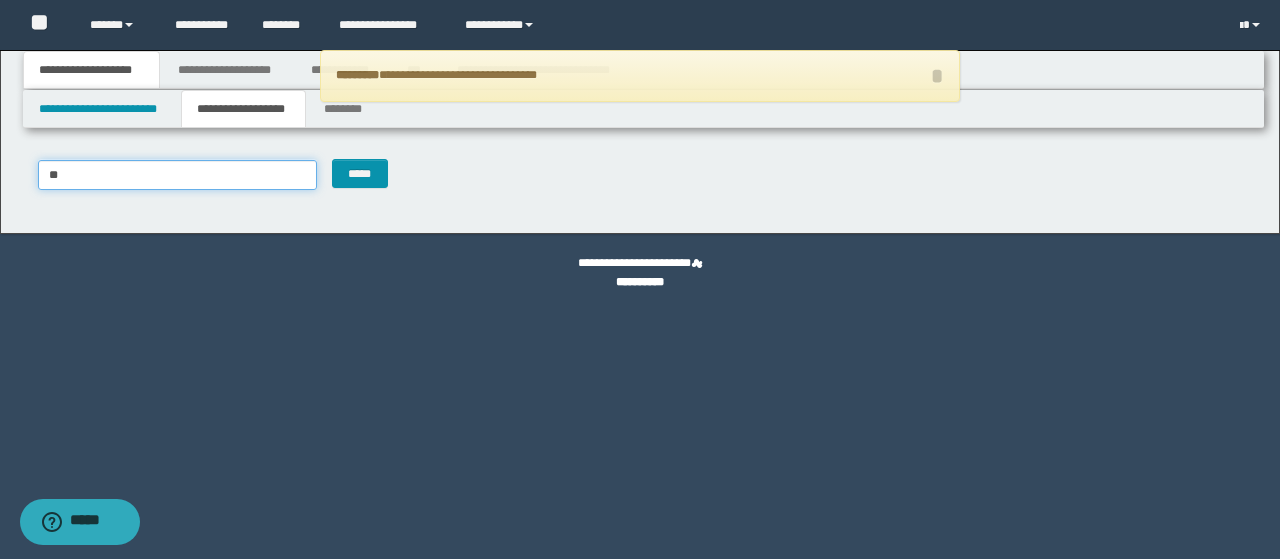 type on "***" 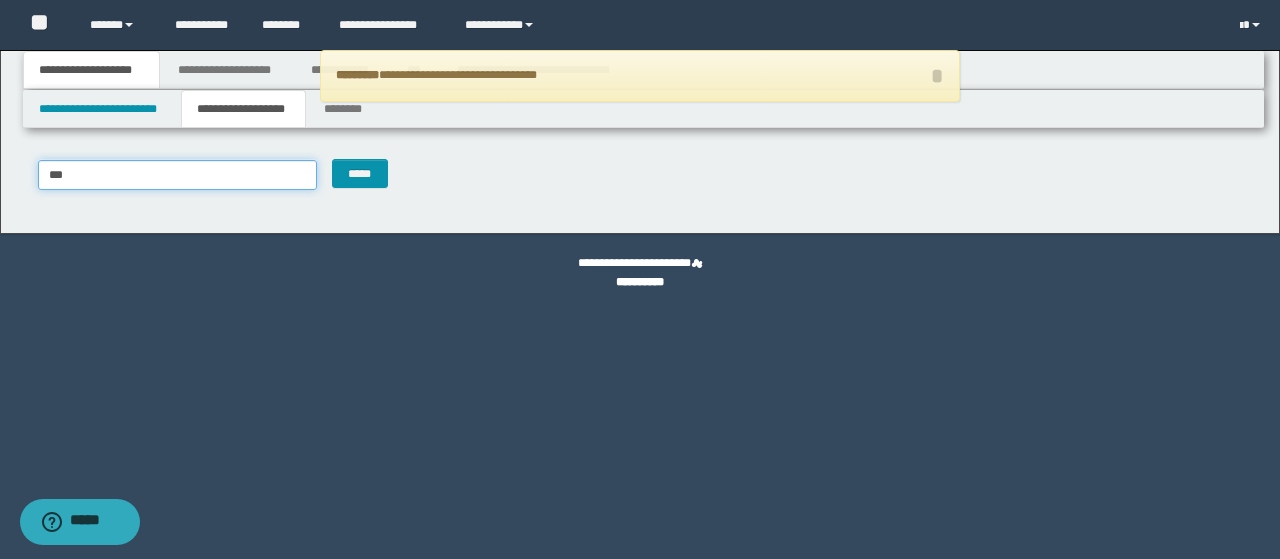 type on "***" 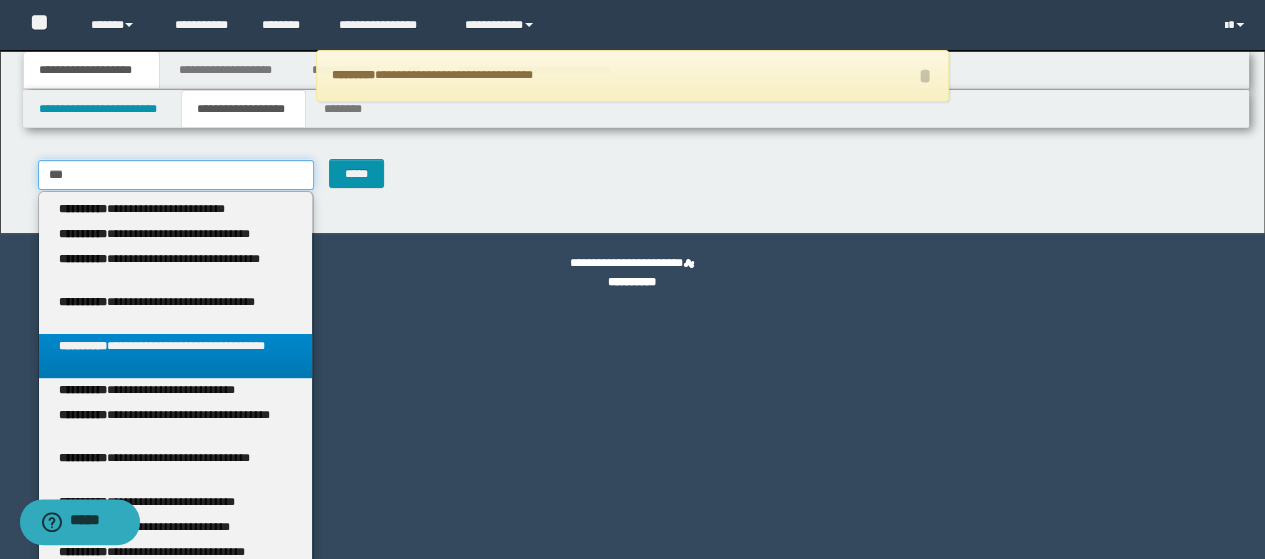 type 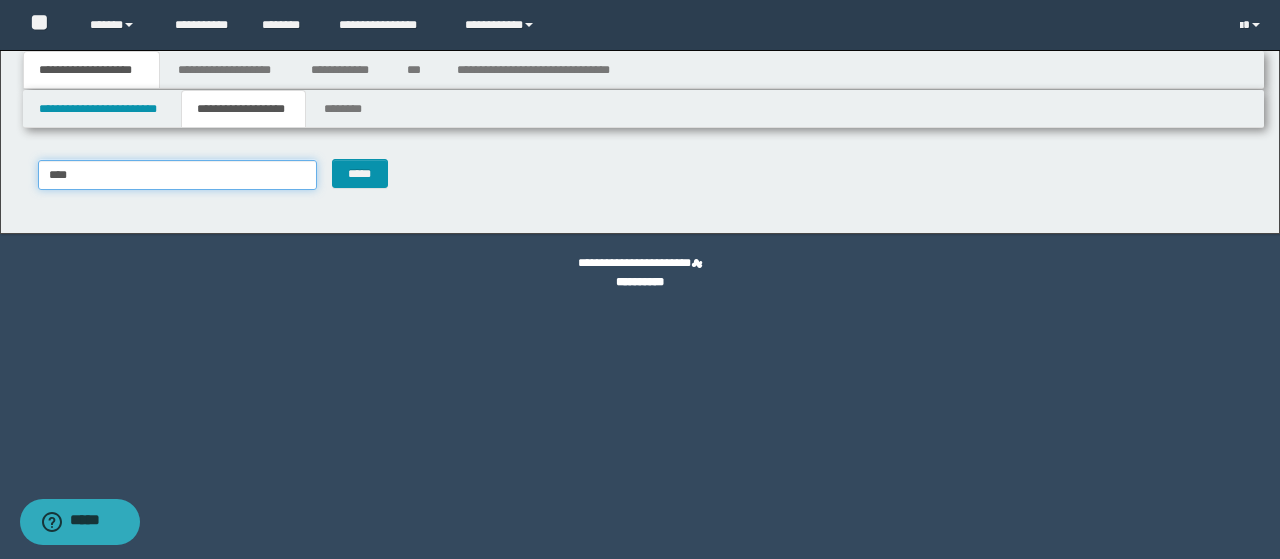 type on "****" 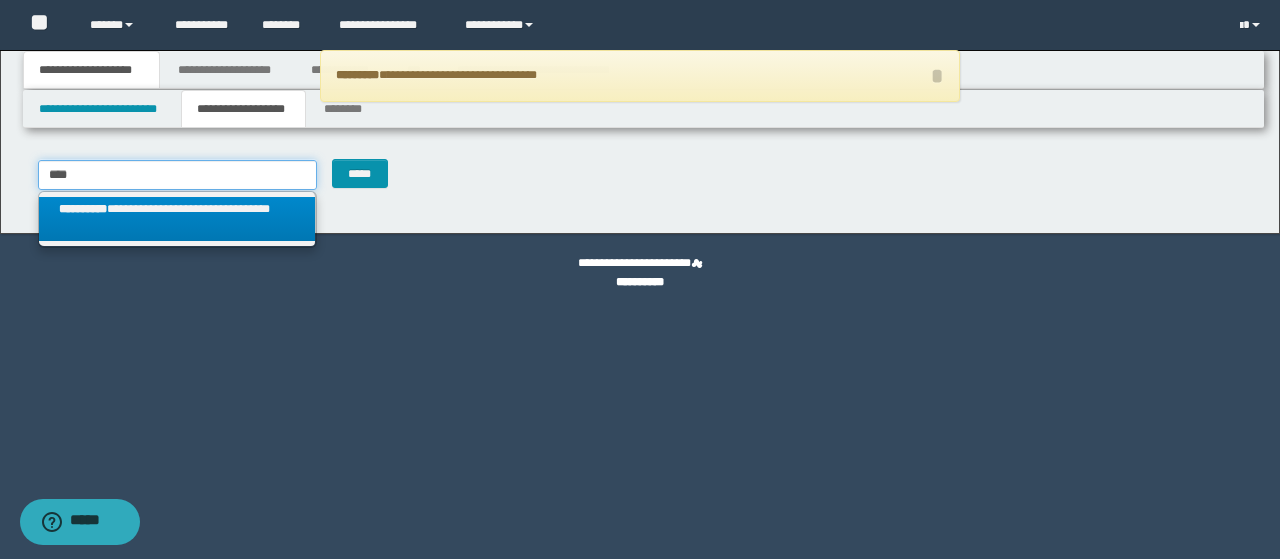 type on "****" 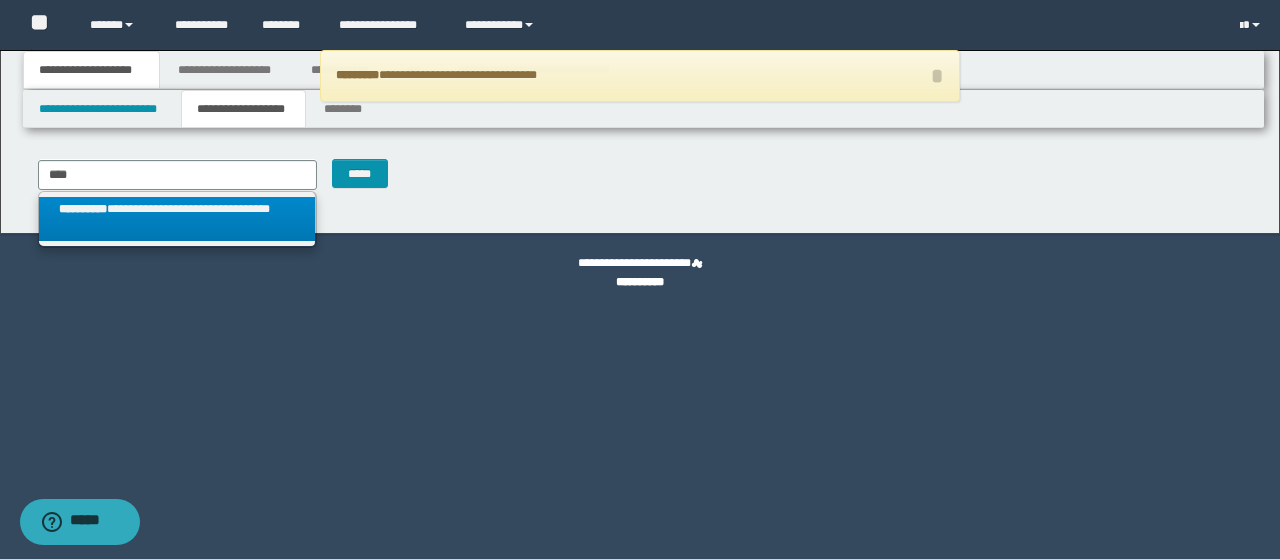 click on "**********" at bounding box center (177, 219) 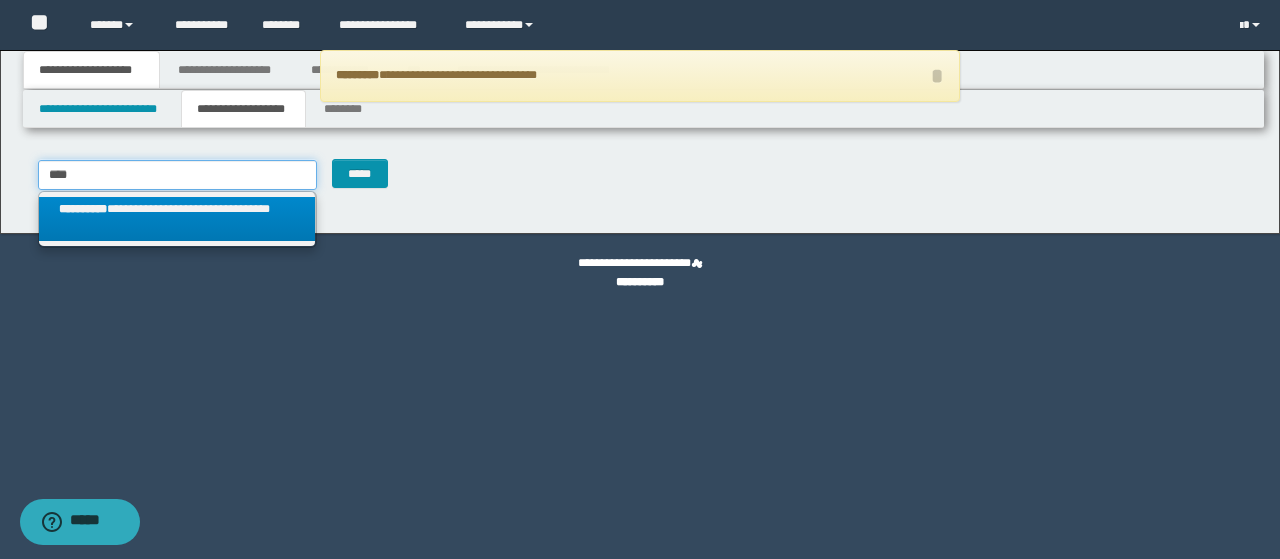 type 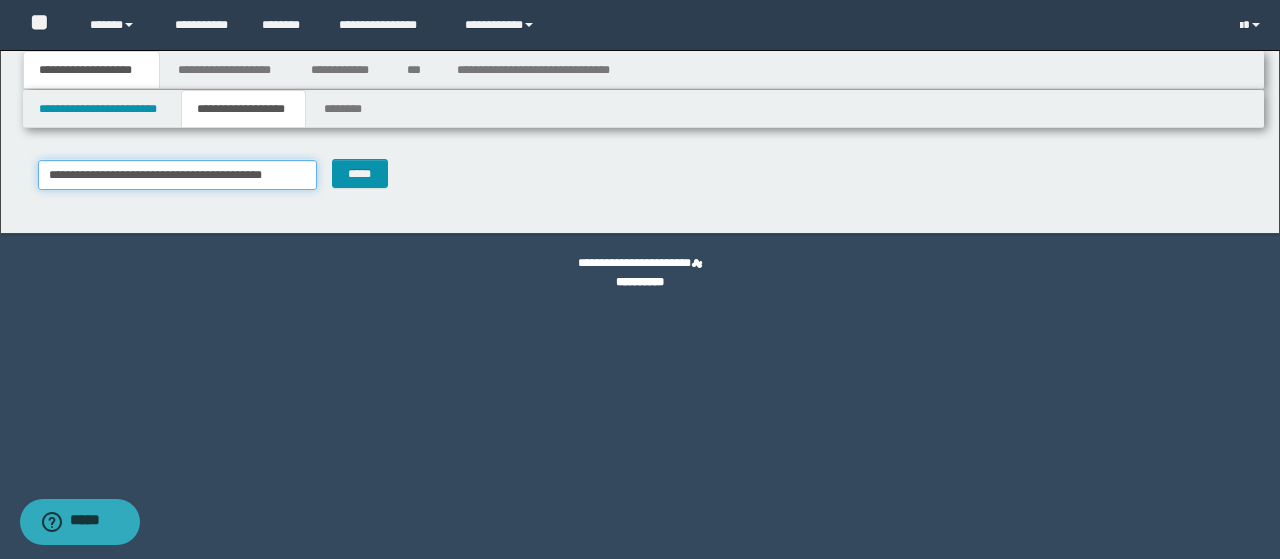 type on "*******" 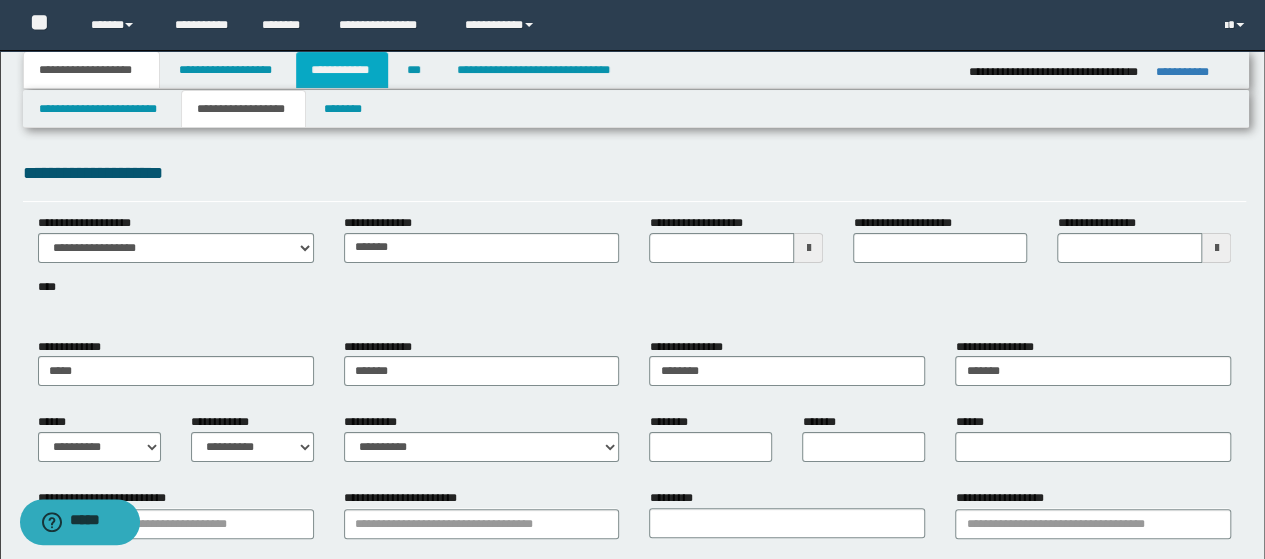 click on "**********" at bounding box center [342, 70] 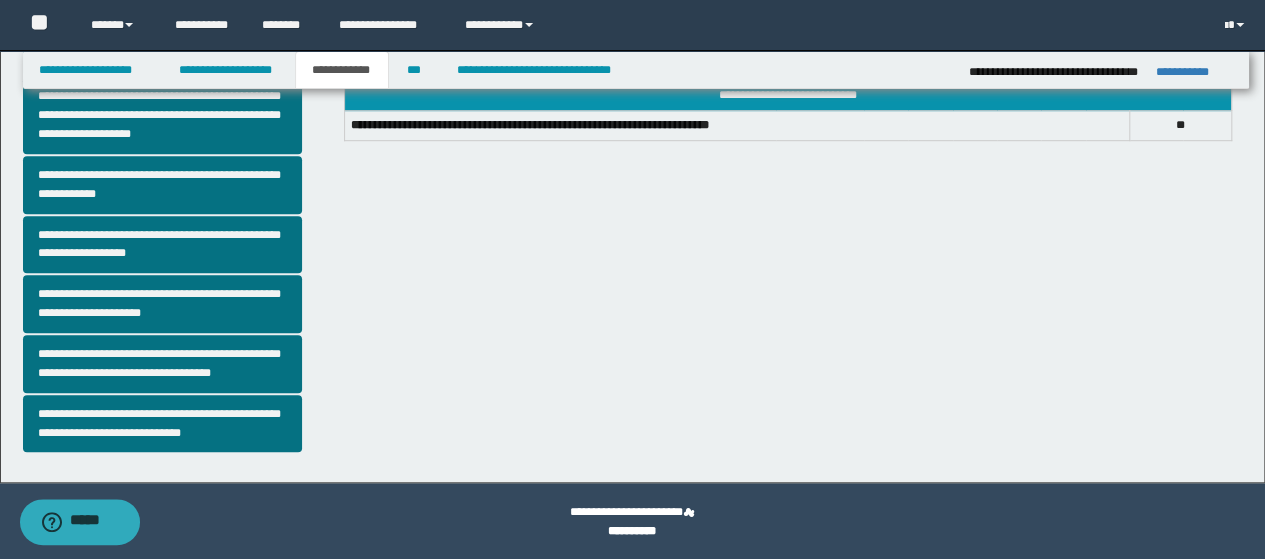 scroll, scrollTop: 589, scrollLeft: 0, axis: vertical 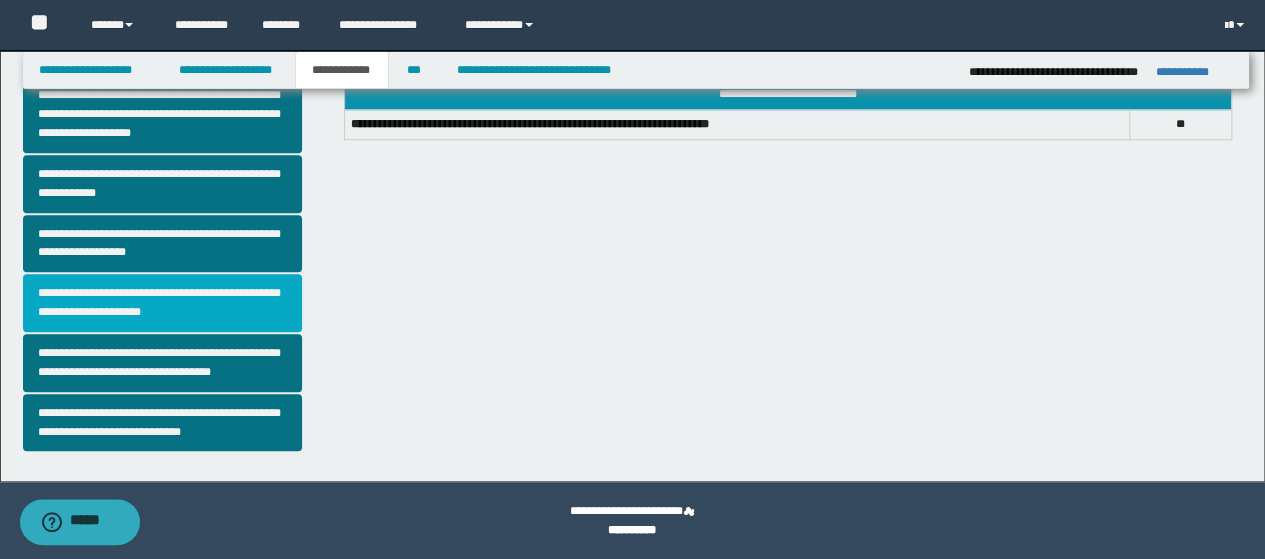 click on "**********" at bounding box center (162, 303) 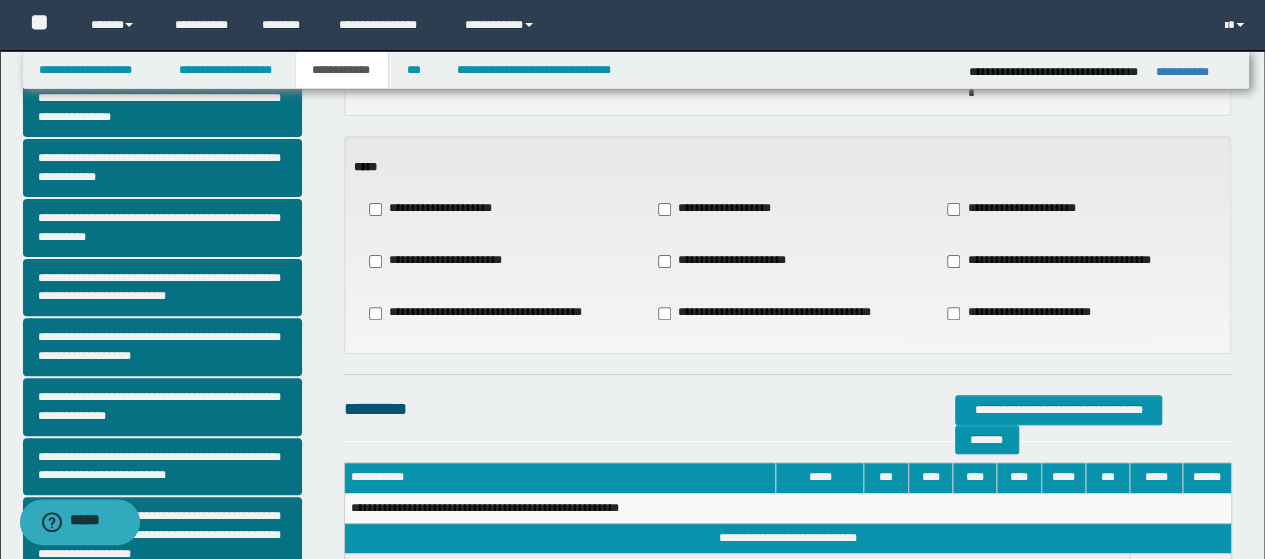 scroll, scrollTop: 200, scrollLeft: 0, axis: vertical 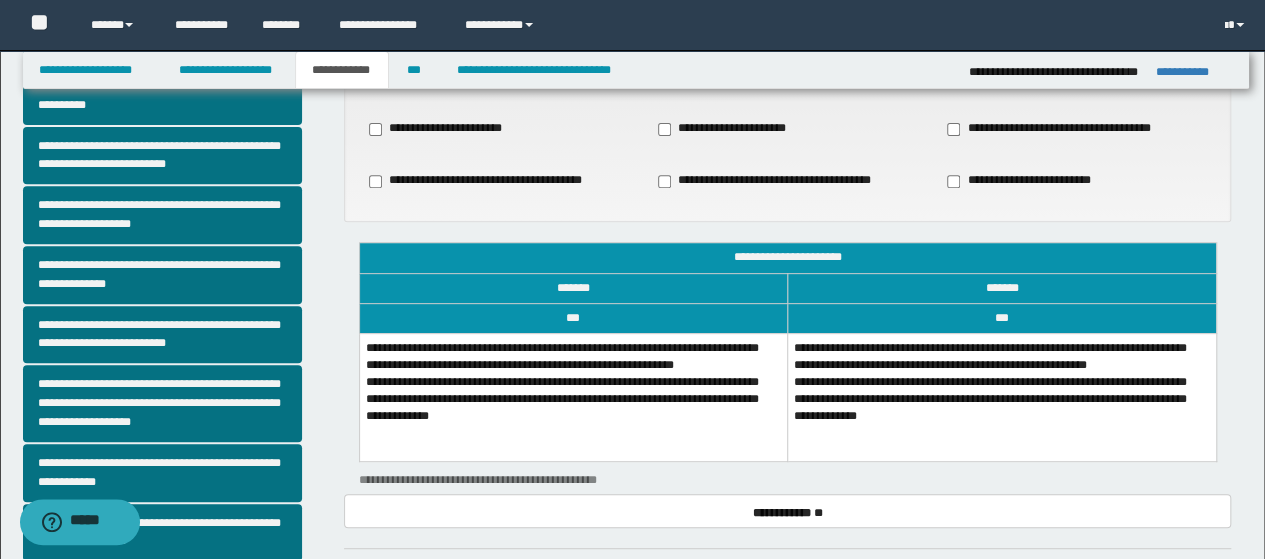 click on "**********" at bounding box center [573, 397] 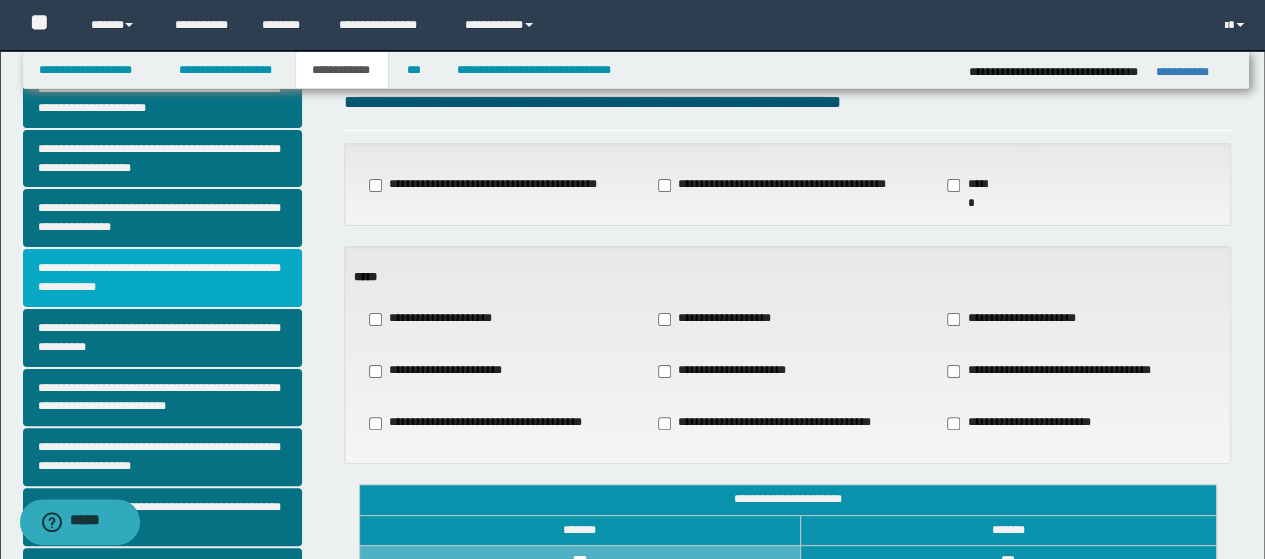 scroll, scrollTop: 0, scrollLeft: 0, axis: both 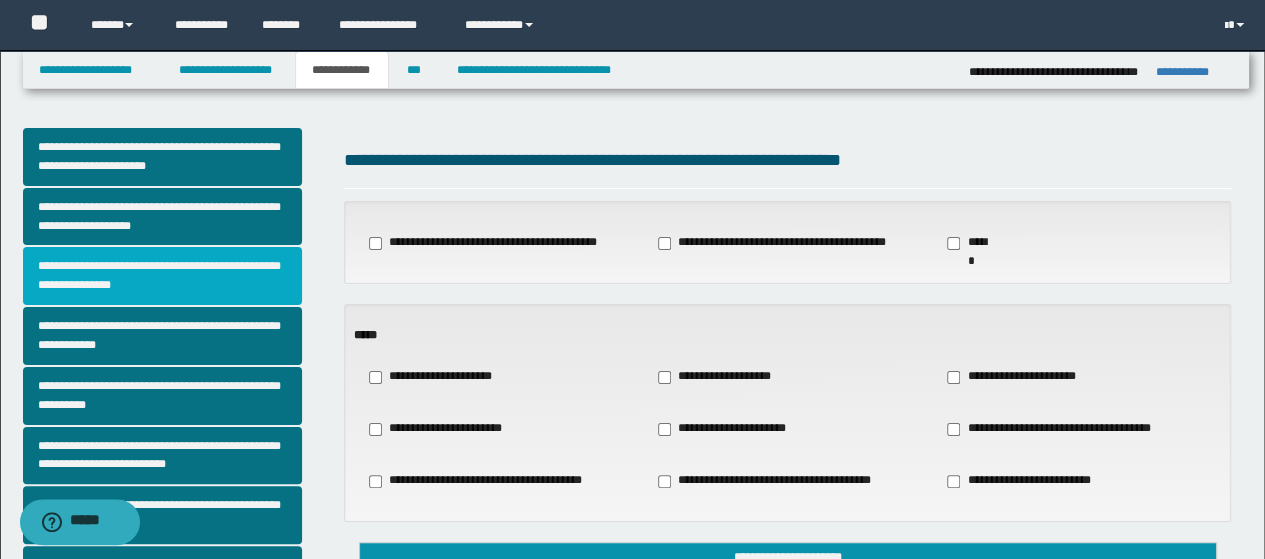 click on "**********" at bounding box center (162, 276) 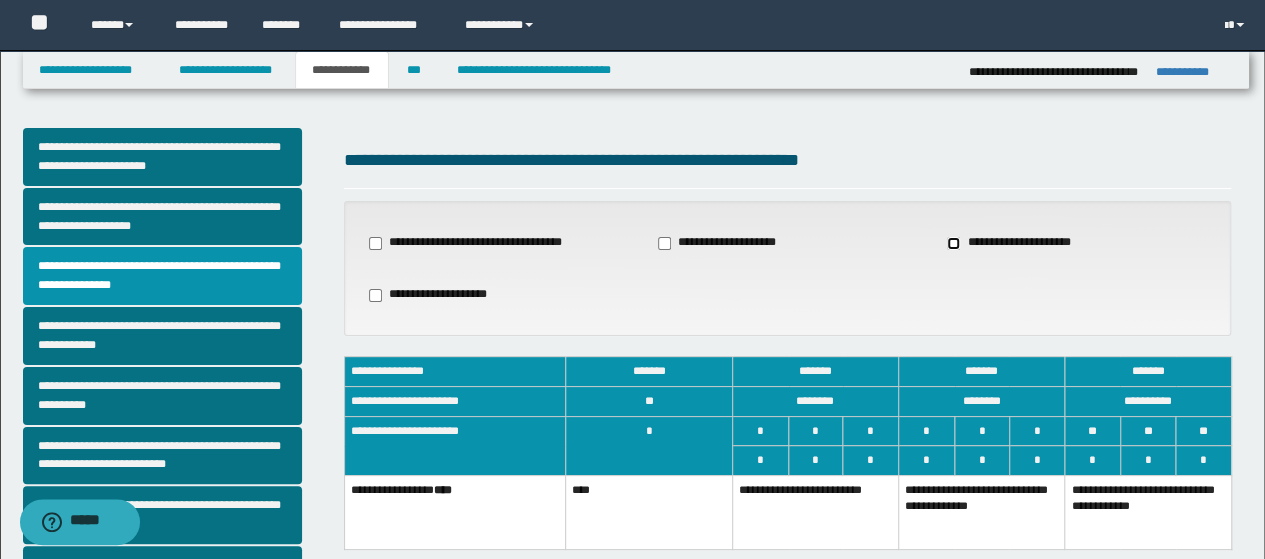 scroll, scrollTop: 100, scrollLeft: 0, axis: vertical 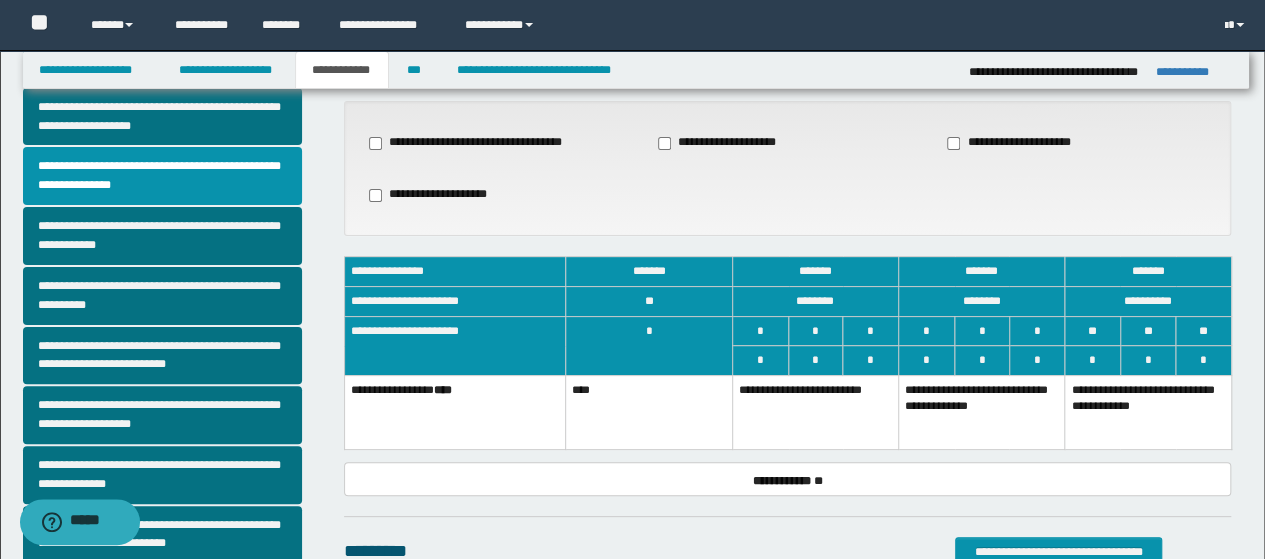 click on "**********" at bounding box center [981, 412] 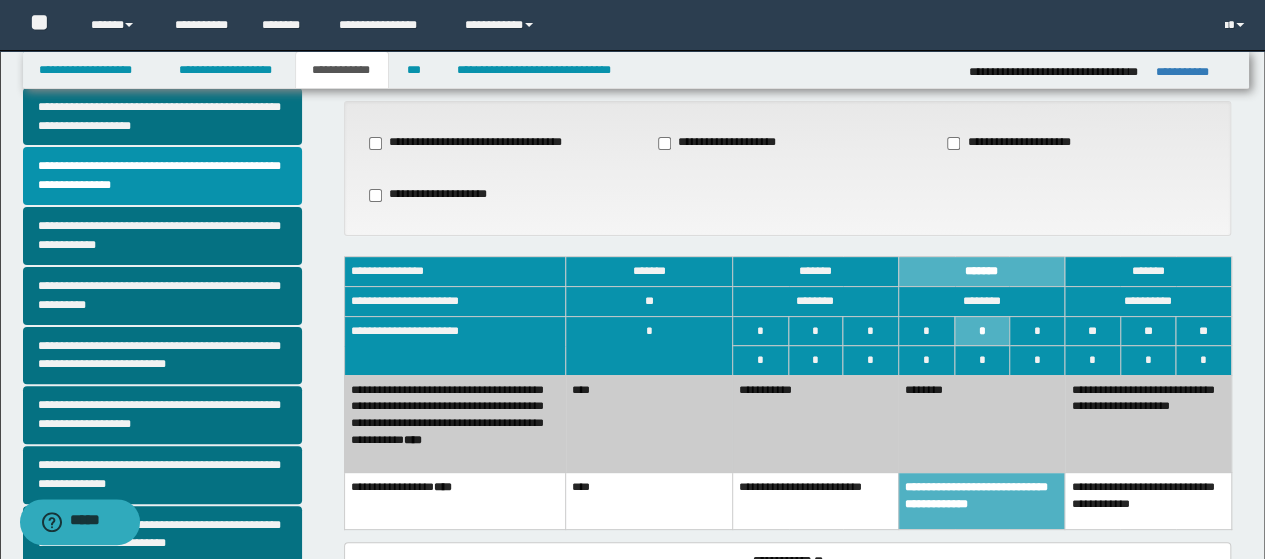 click on "********" at bounding box center (981, 423) 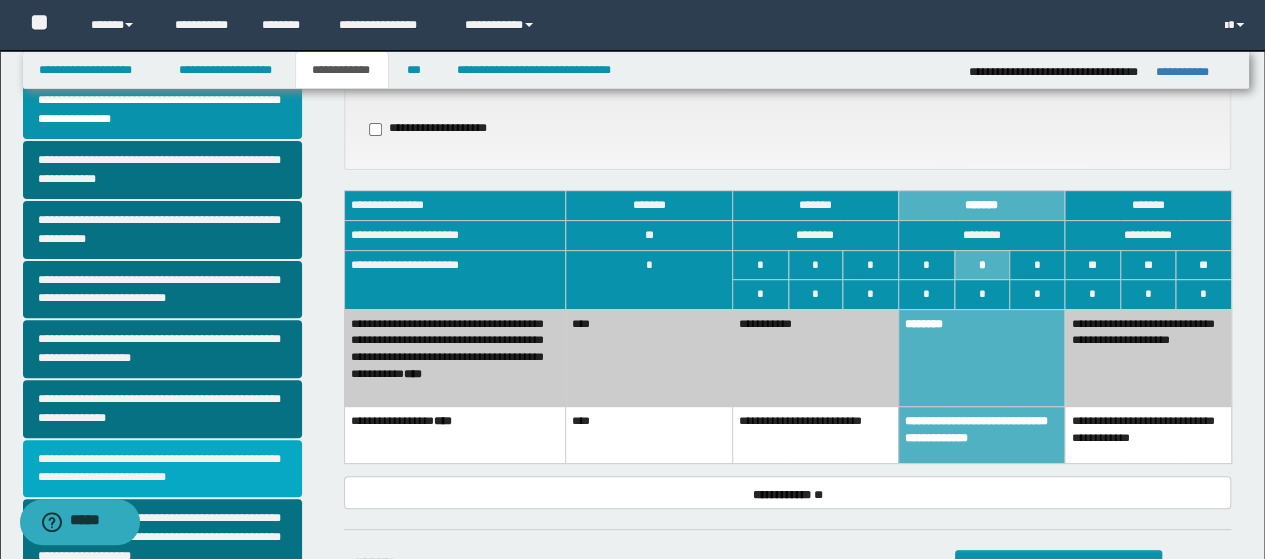 scroll, scrollTop: 200, scrollLeft: 0, axis: vertical 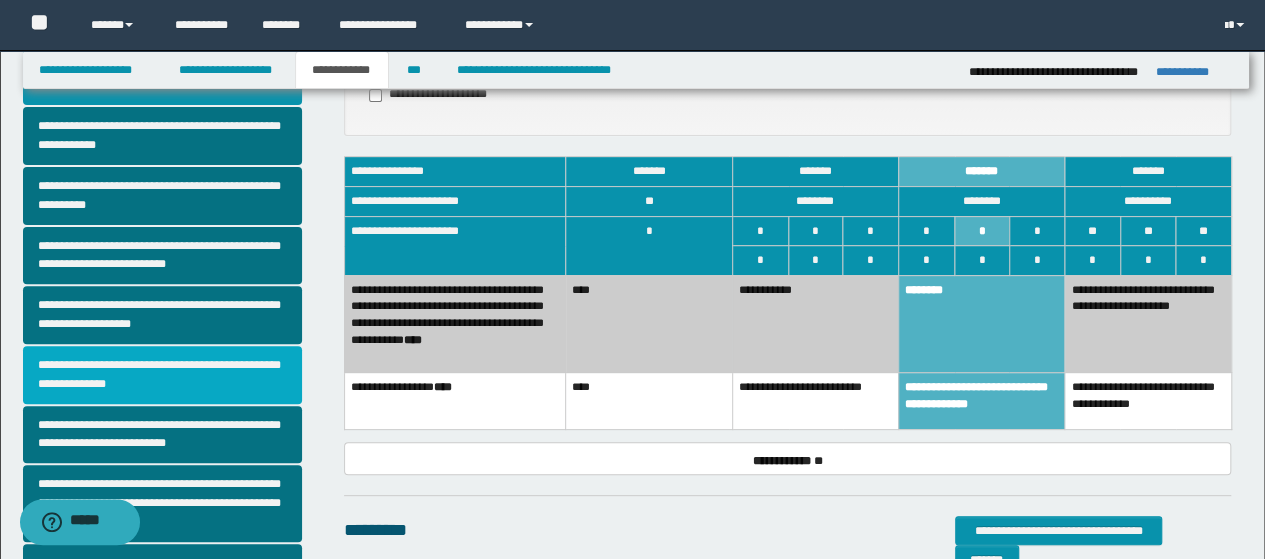 click on "**********" at bounding box center (162, 375) 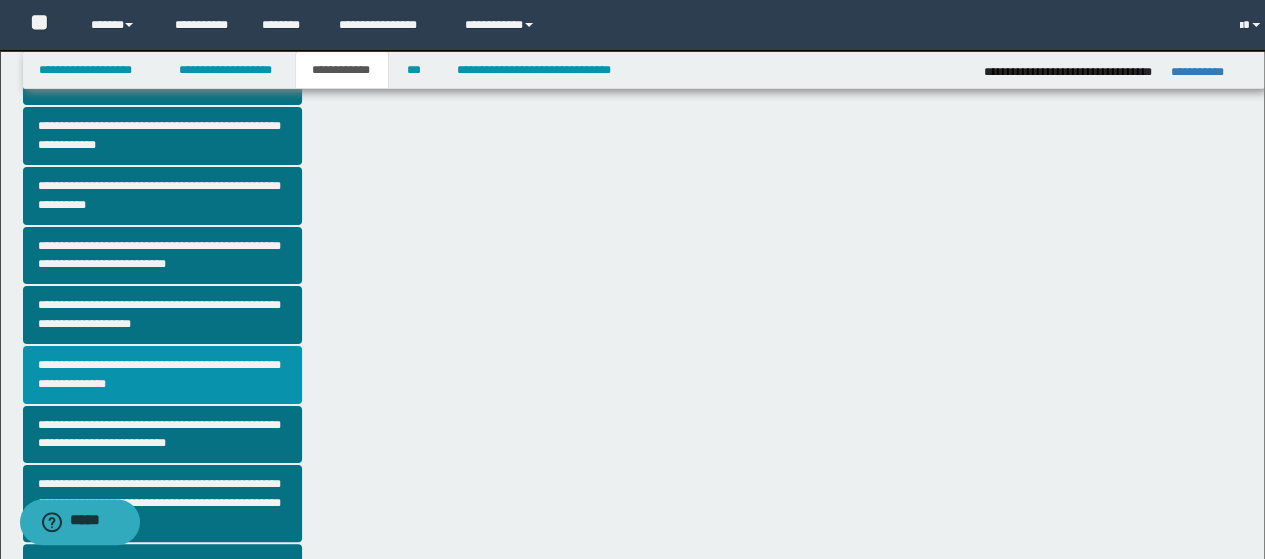 scroll, scrollTop: 0, scrollLeft: 0, axis: both 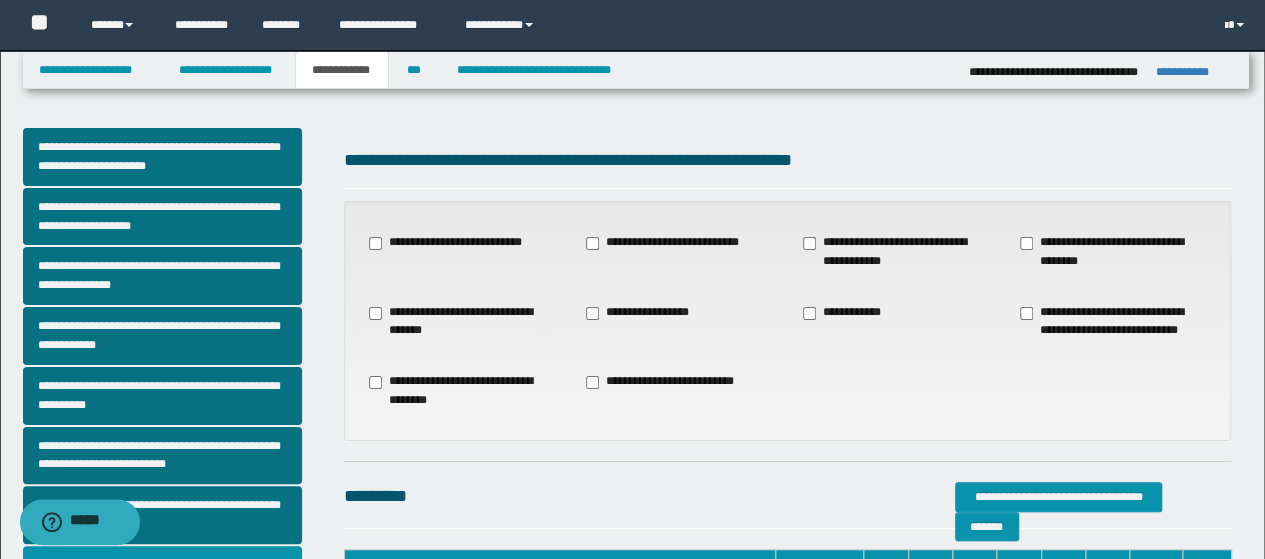 click on "**********" at bounding box center (669, 243) 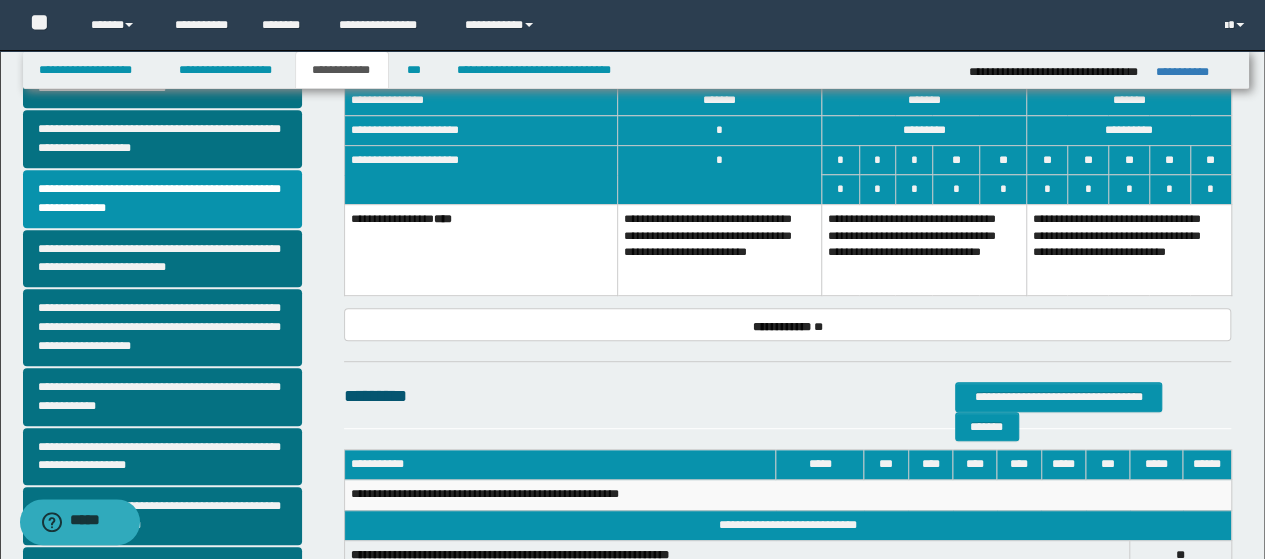 scroll, scrollTop: 400, scrollLeft: 0, axis: vertical 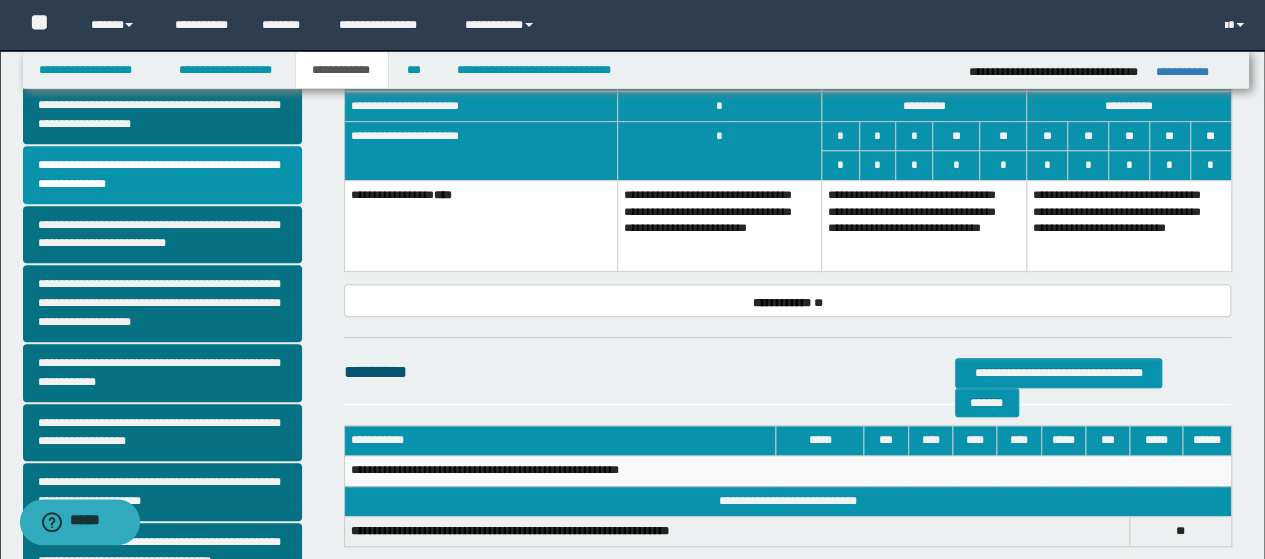 click on "**********" at bounding box center [924, 225] 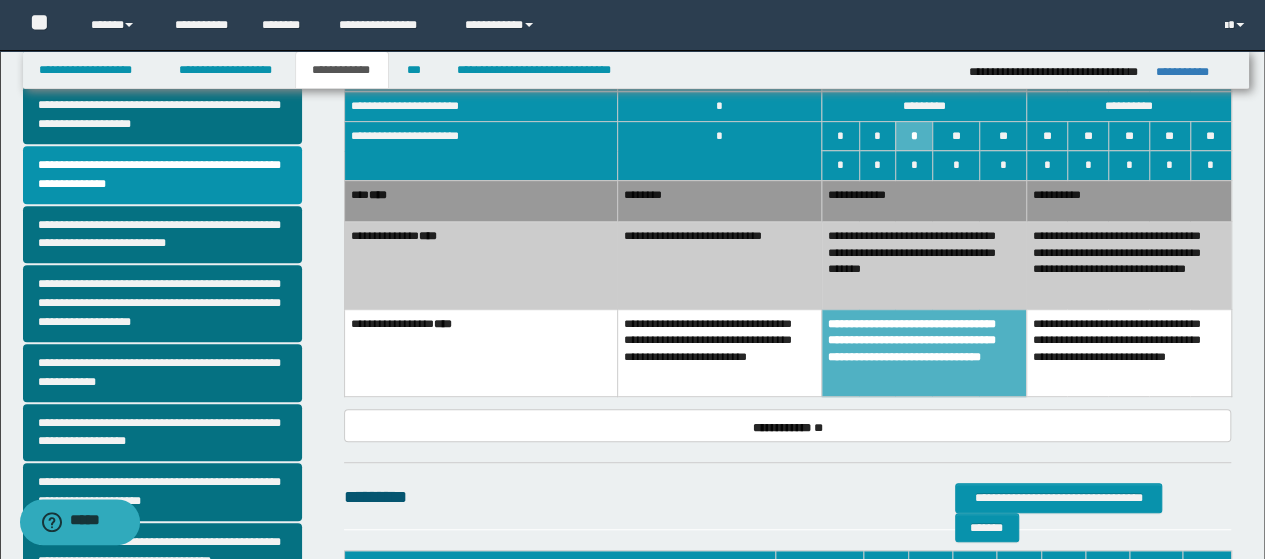 click on "**********" at bounding box center [924, 266] 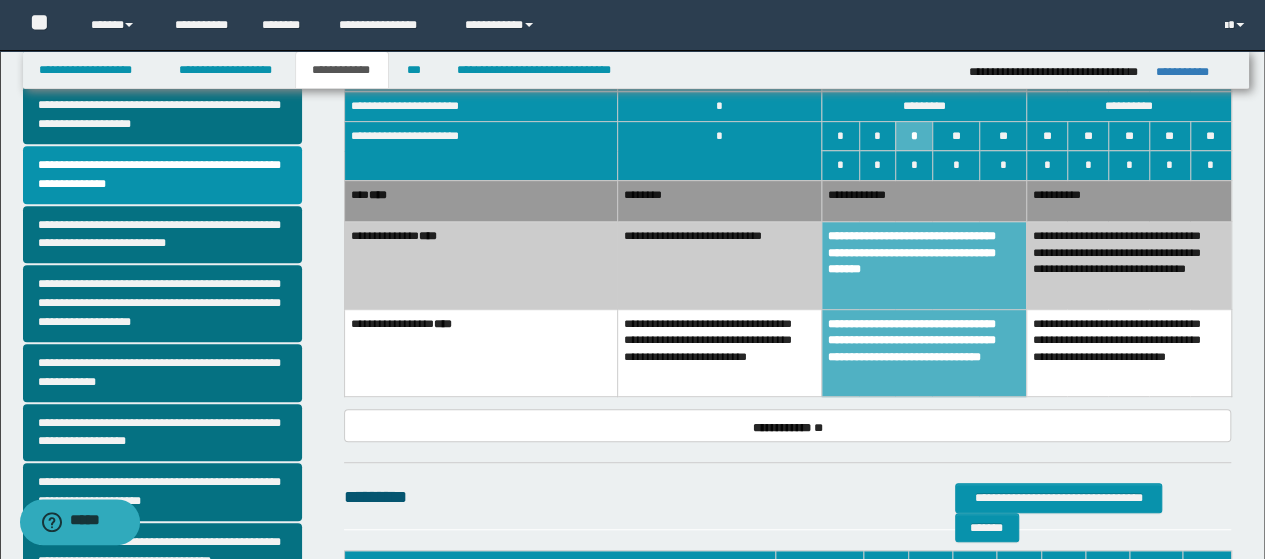 click on "**********" at bounding box center [1128, 266] 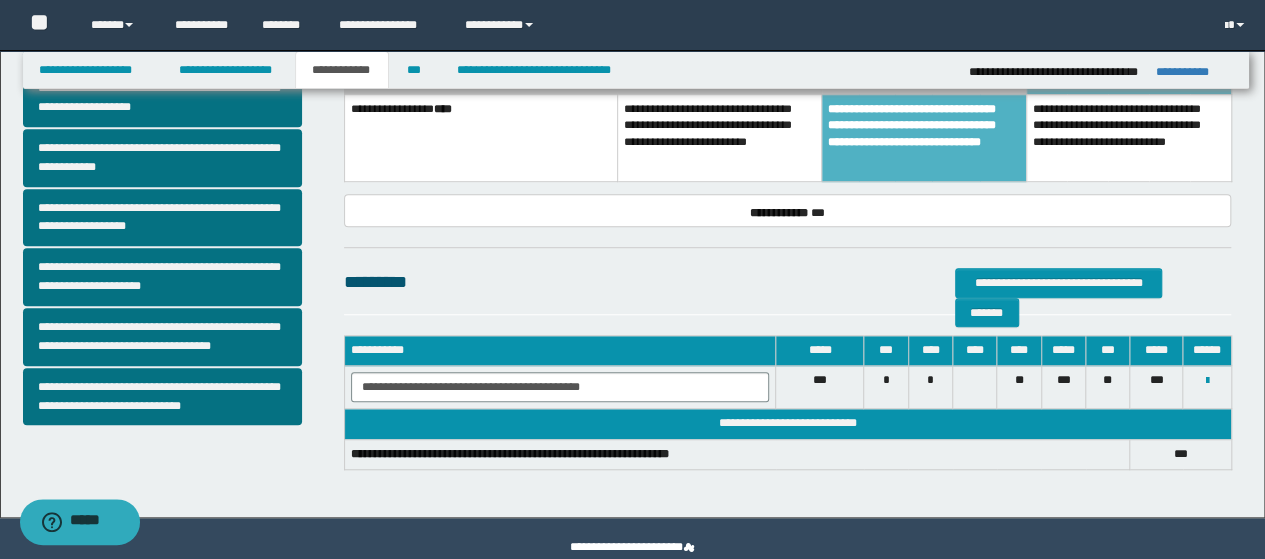 scroll, scrollTop: 651, scrollLeft: 0, axis: vertical 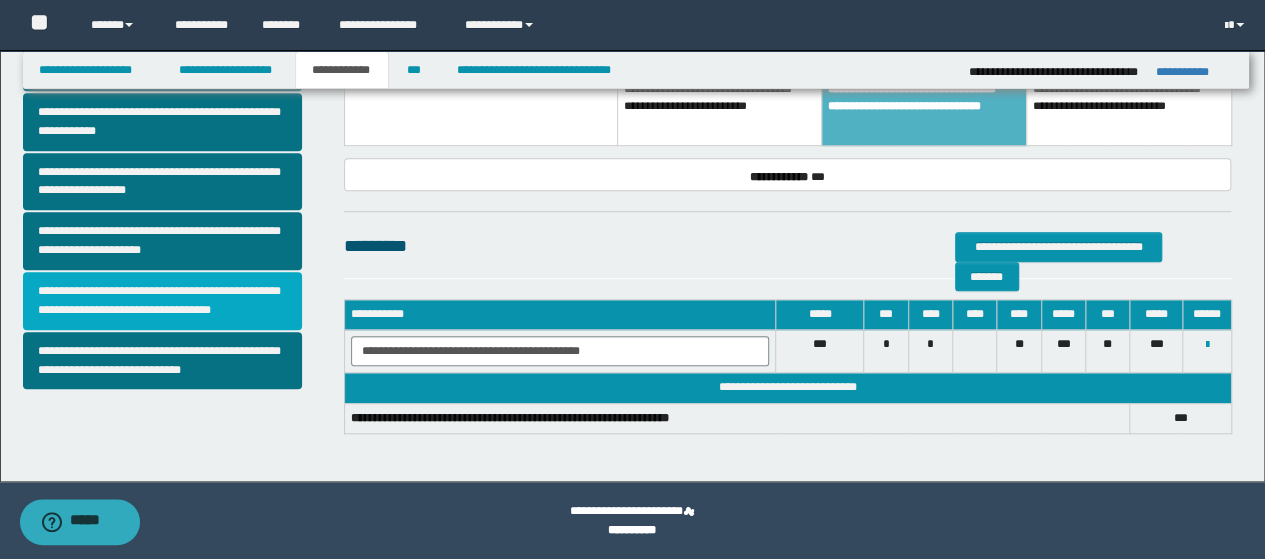 click on "**********" at bounding box center (162, 301) 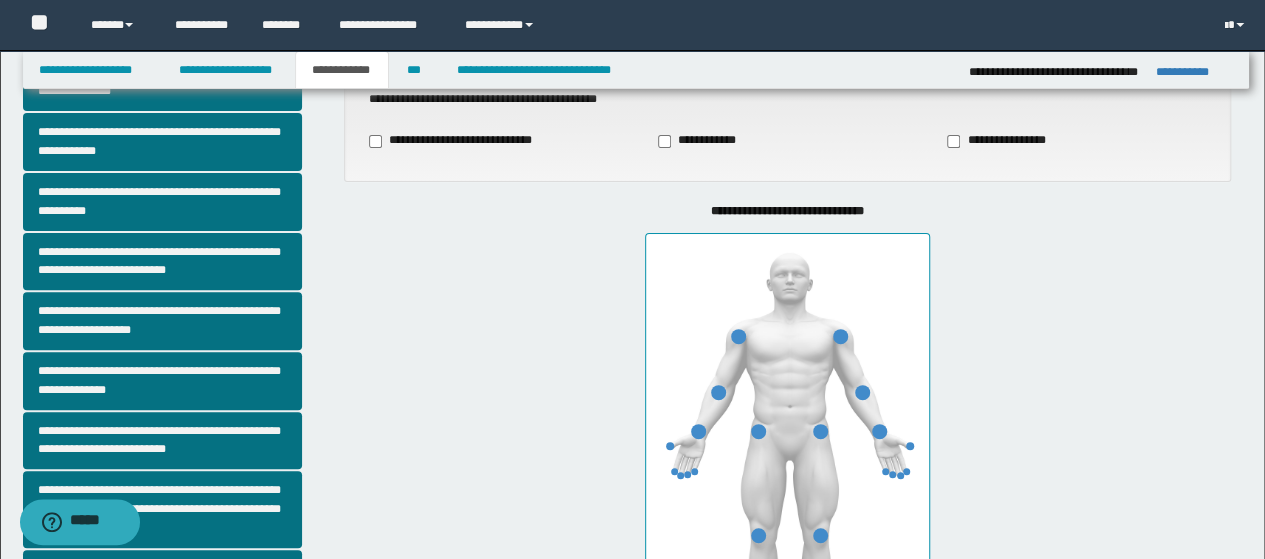 scroll, scrollTop: 200, scrollLeft: 0, axis: vertical 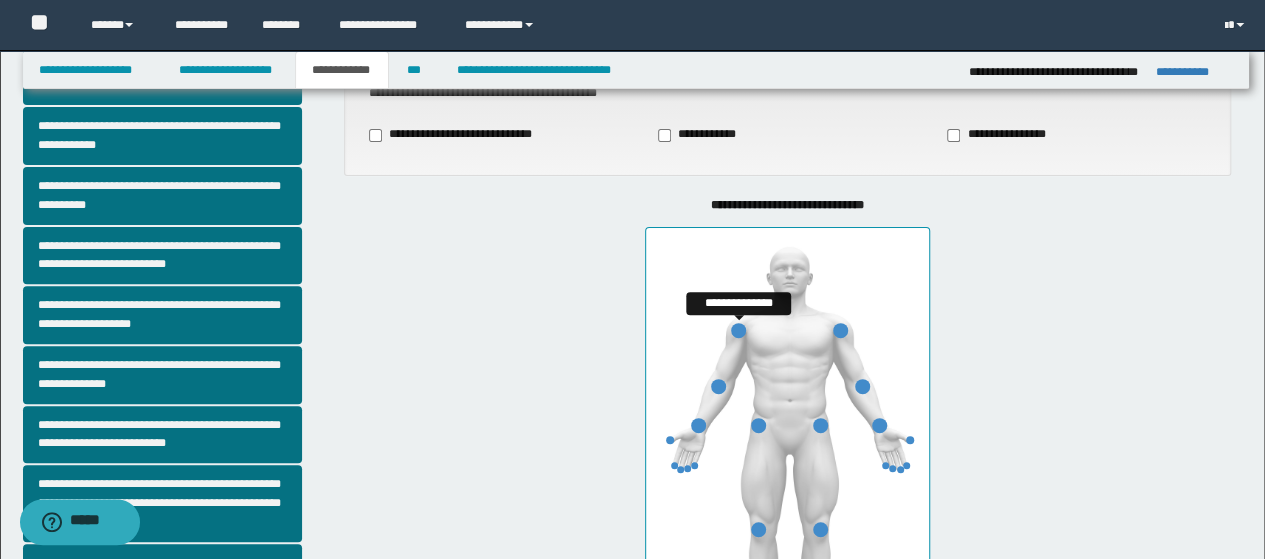 click at bounding box center [738, 330] 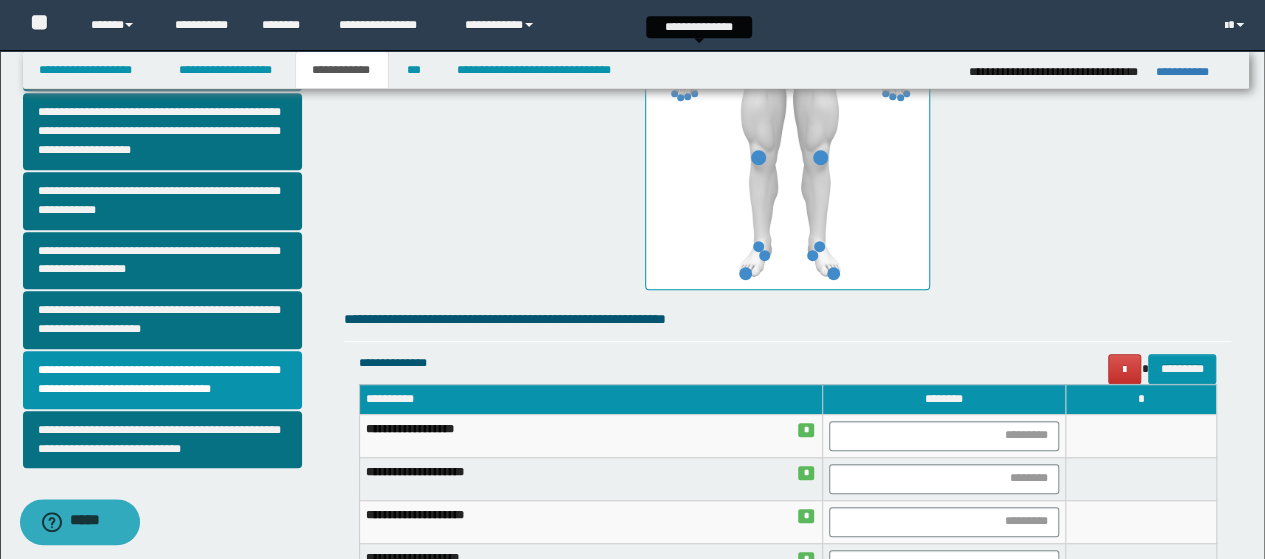 scroll, scrollTop: 600, scrollLeft: 0, axis: vertical 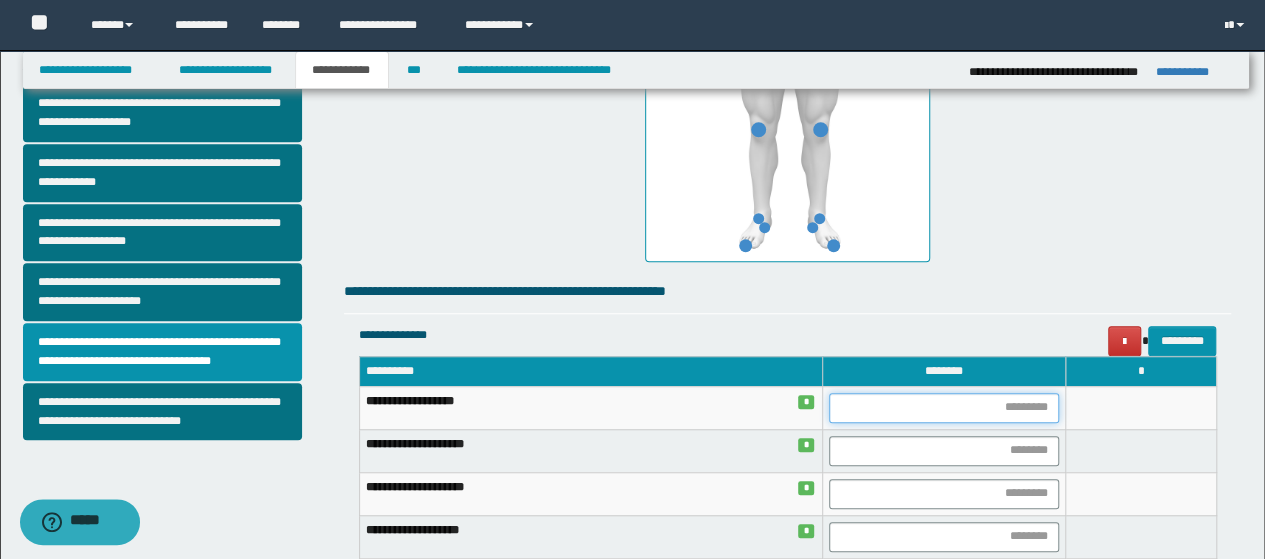click at bounding box center (944, 408) 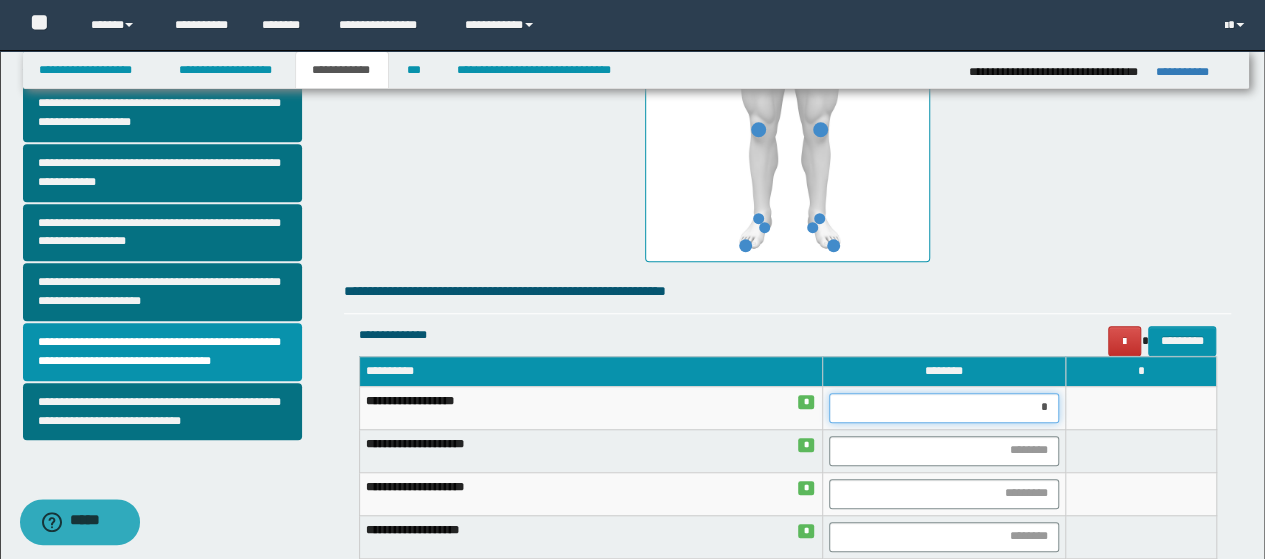 type on "**" 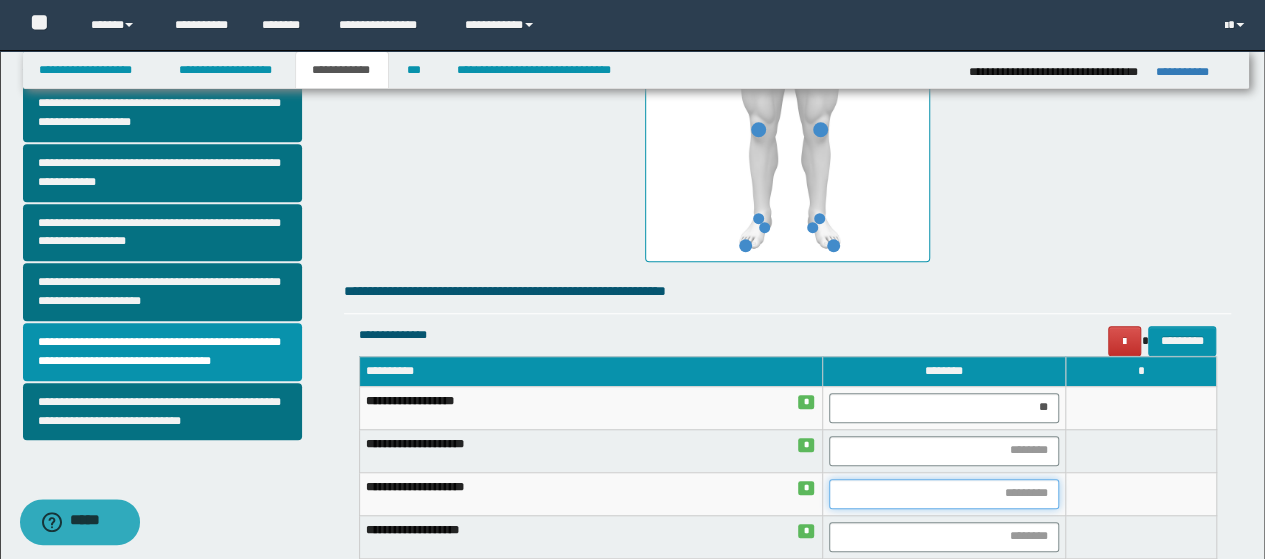 click at bounding box center (944, 494) 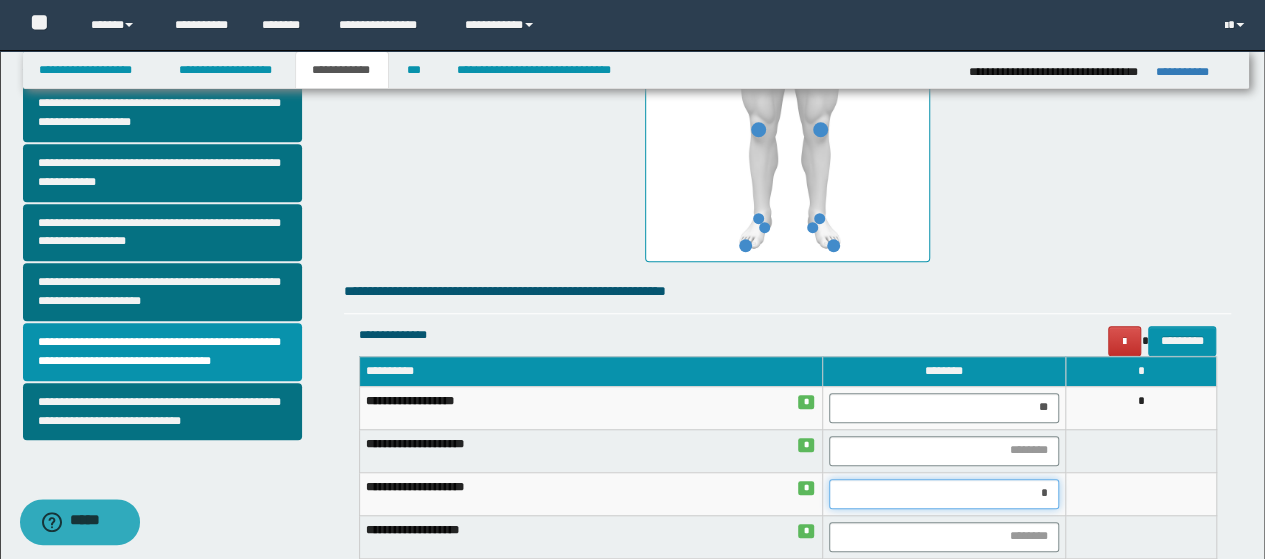 type on "**" 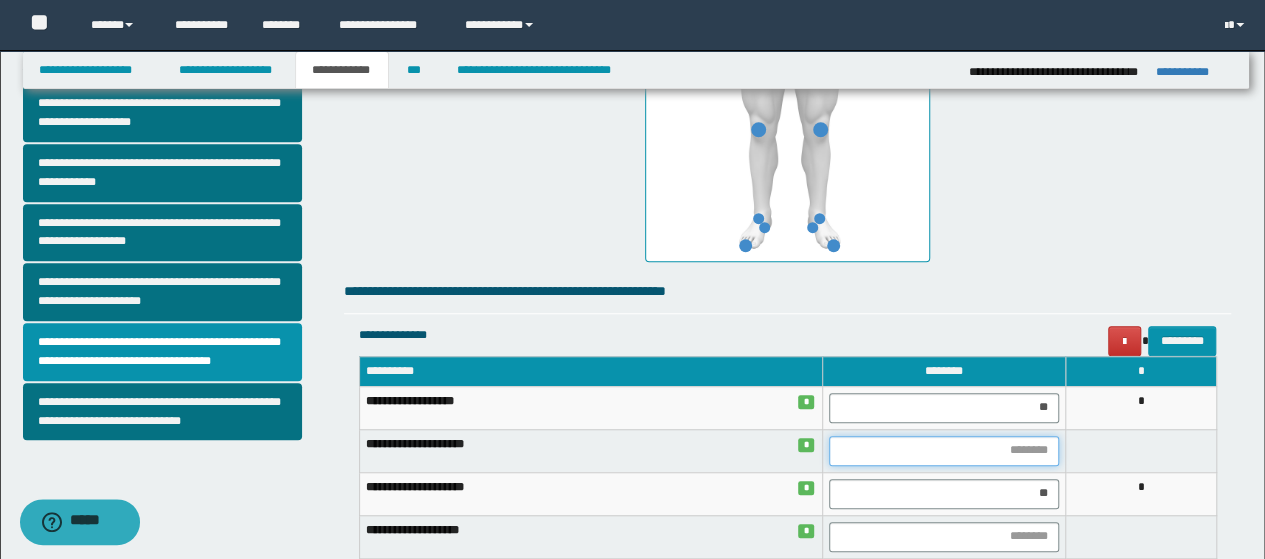 click at bounding box center [944, 451] 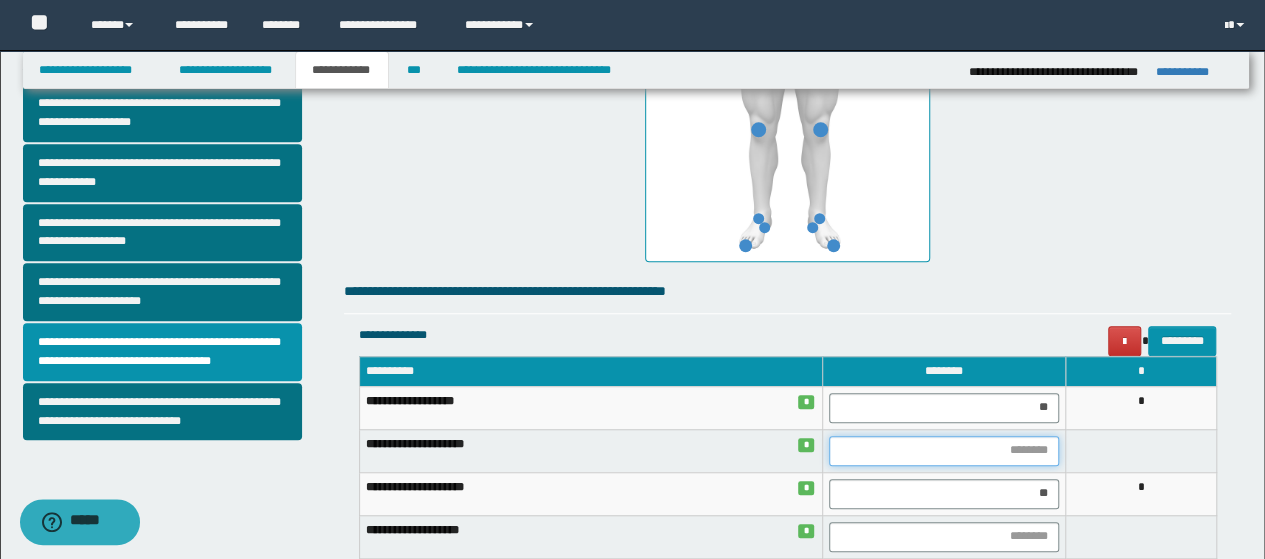 type on "*" 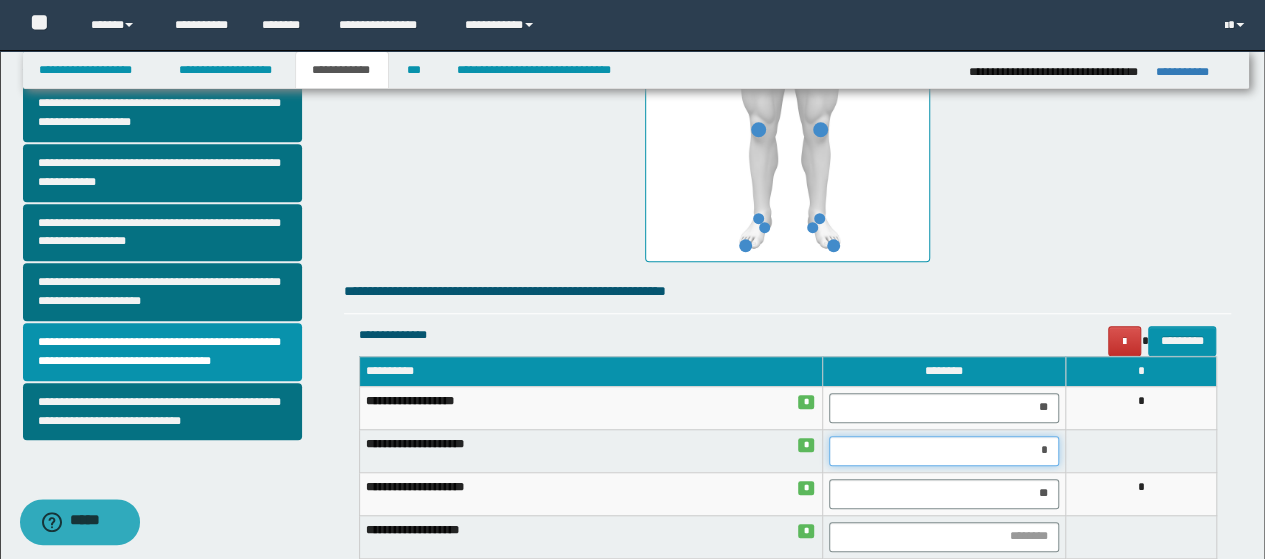 type on "**" 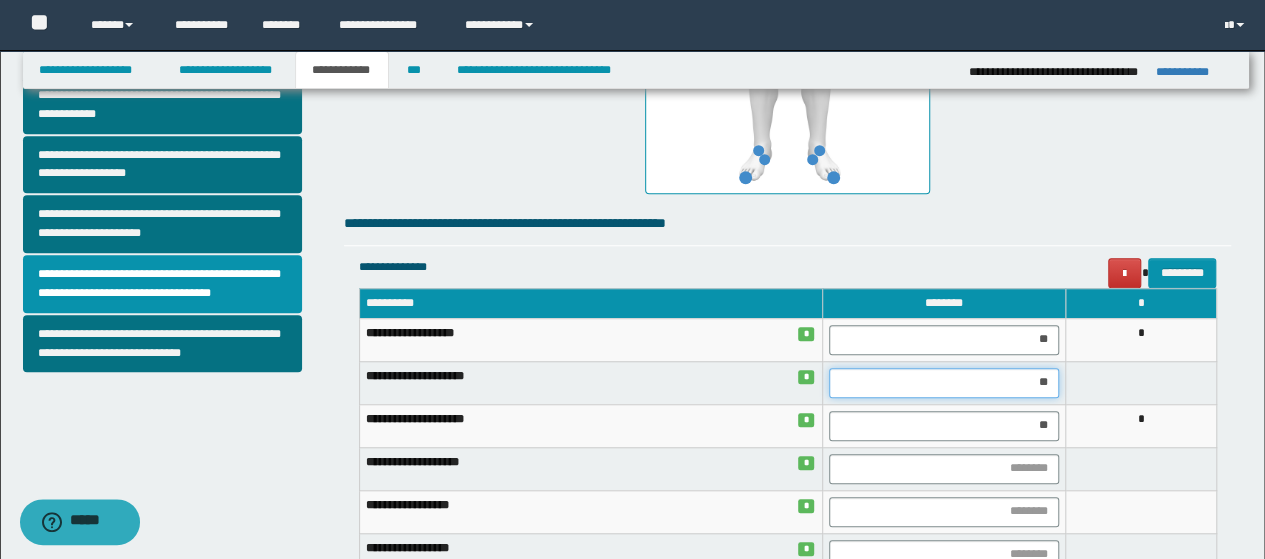 scroll, scrollTop: 700, scrollLeft: 0, axis: vertical 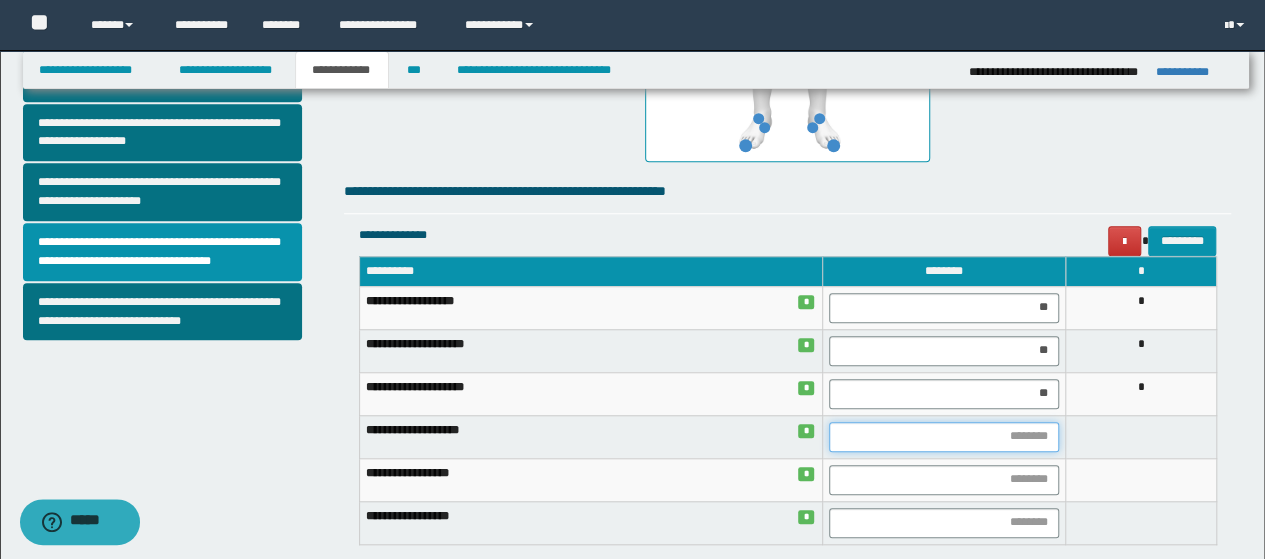 click at bounding box center [944, 437] 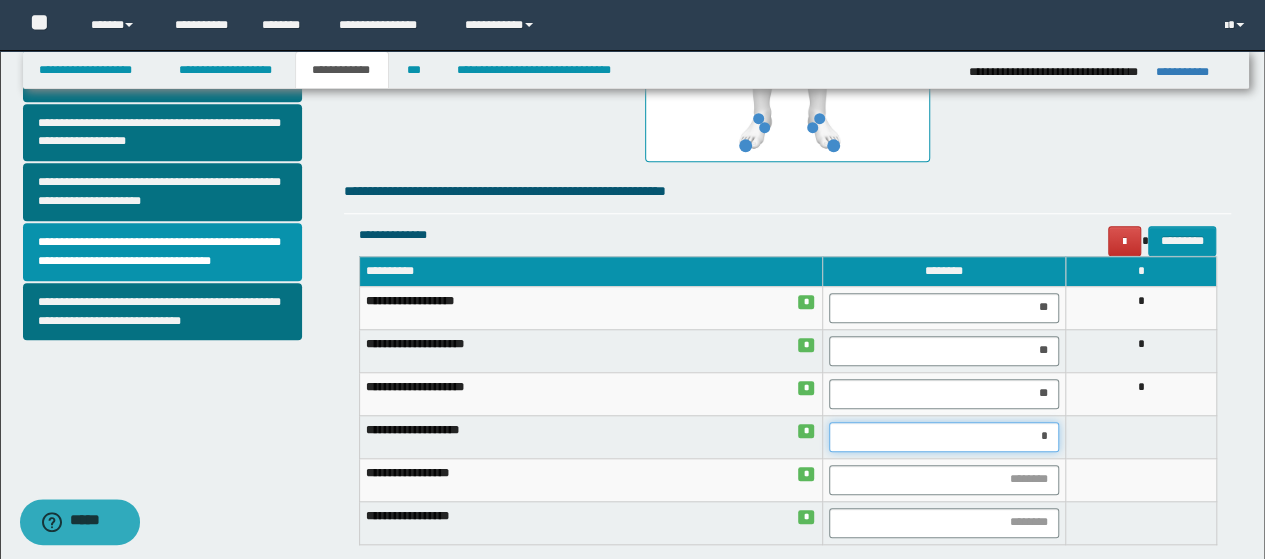 type on "**" 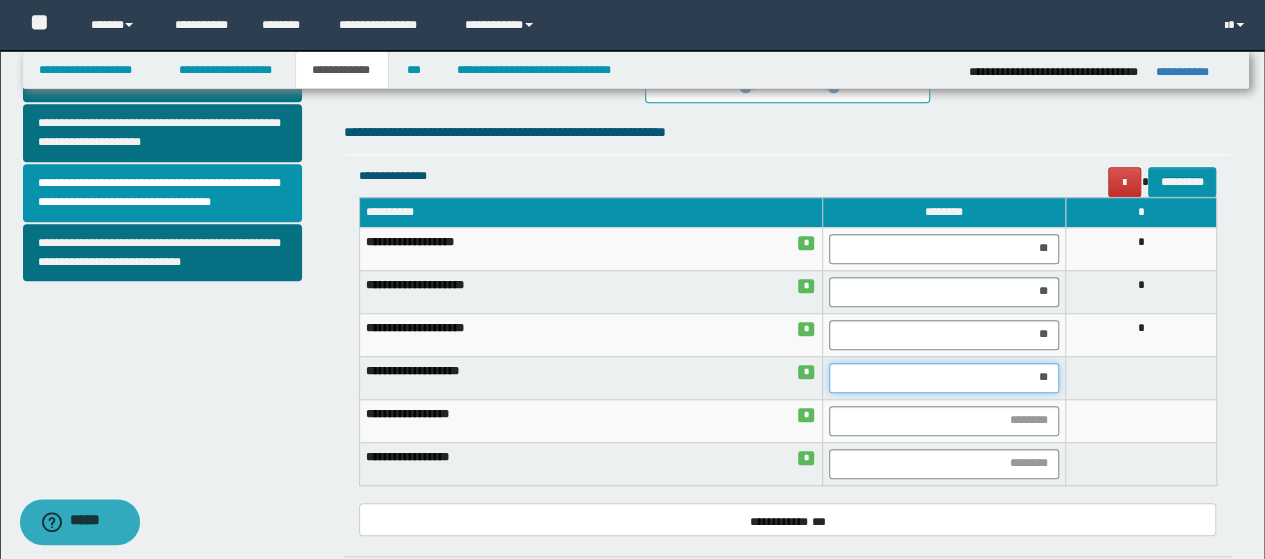 scroll, scrollTop: 800, scrollLeft: 0, axis: vertical 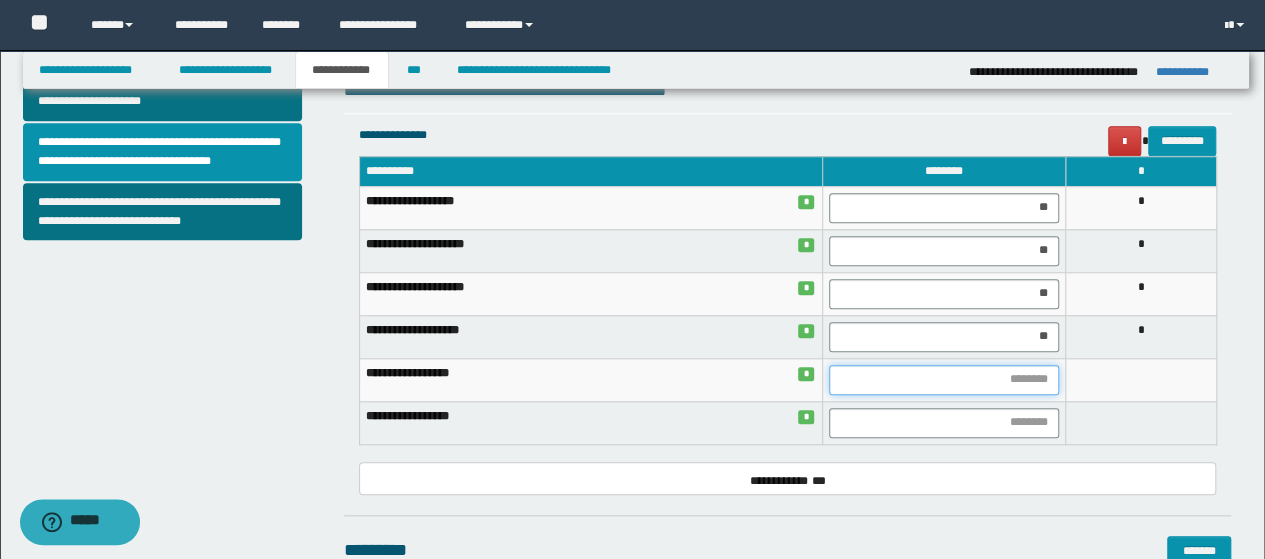click at bounding box center [944, 380] 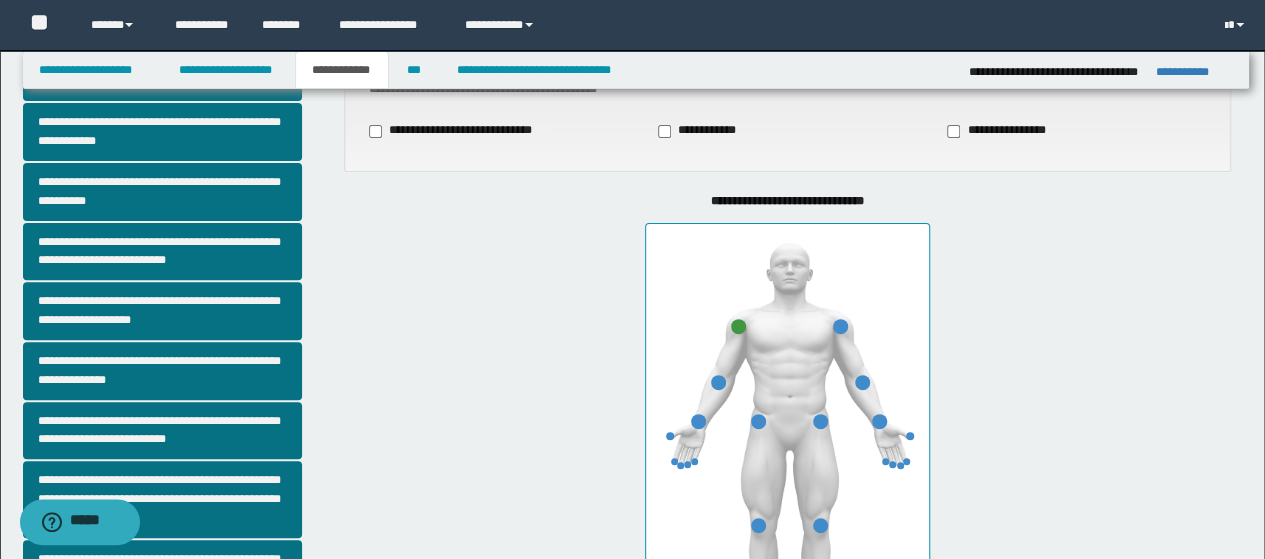scroll, scrollTop: 200, scrollLeft: 0, axis: vertical 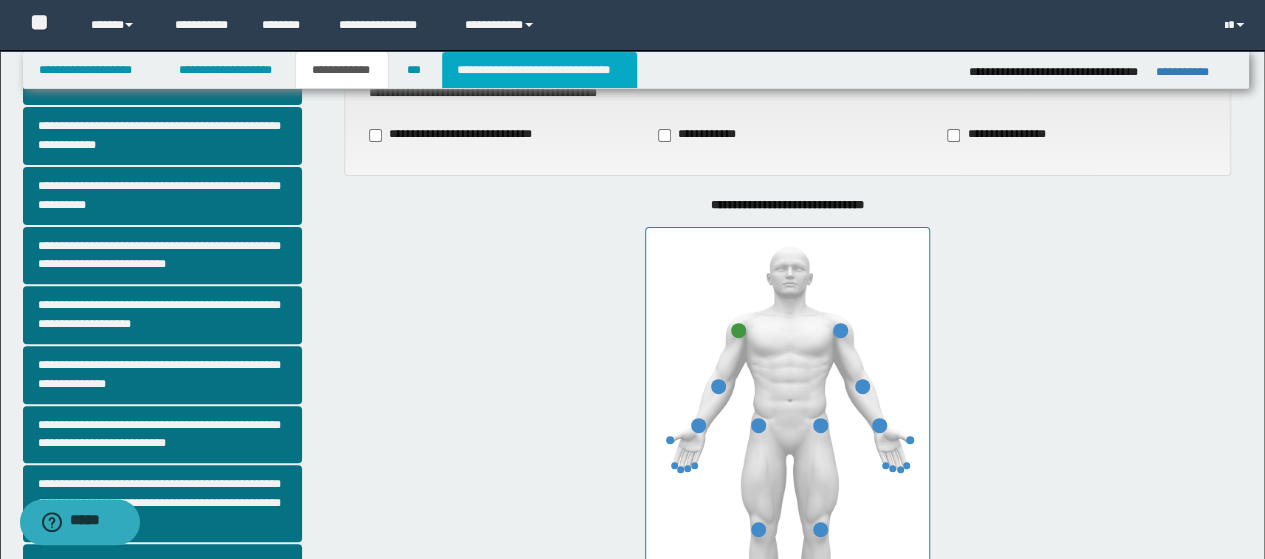 click on "**********" at bounding box center [539, 70] 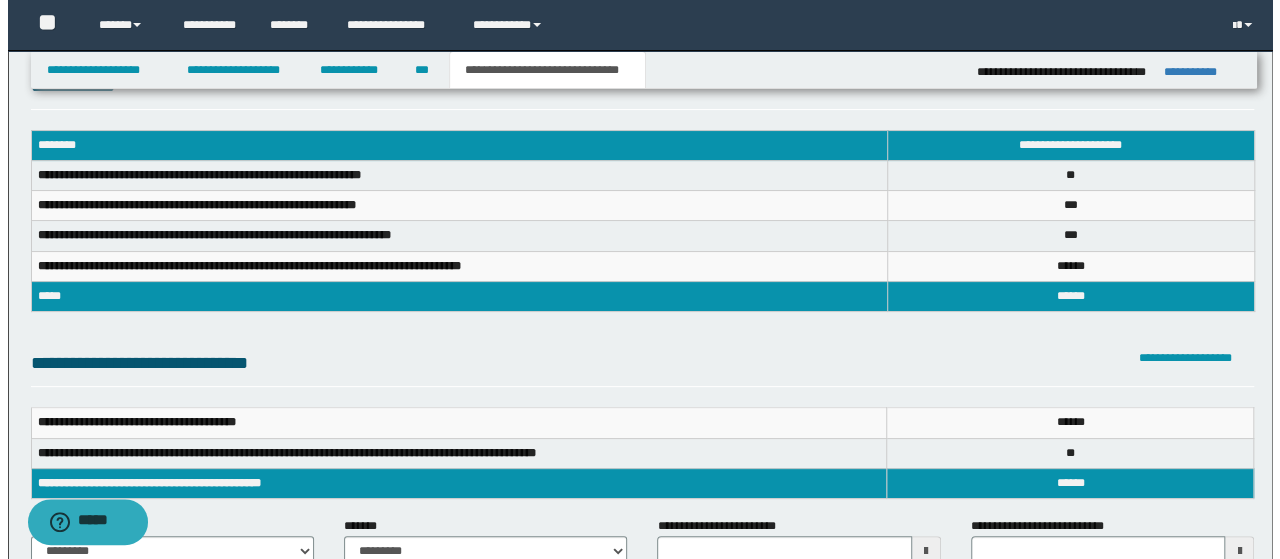 scroll, scrollTop: 100, scrollLeft: 0, axis: vertical 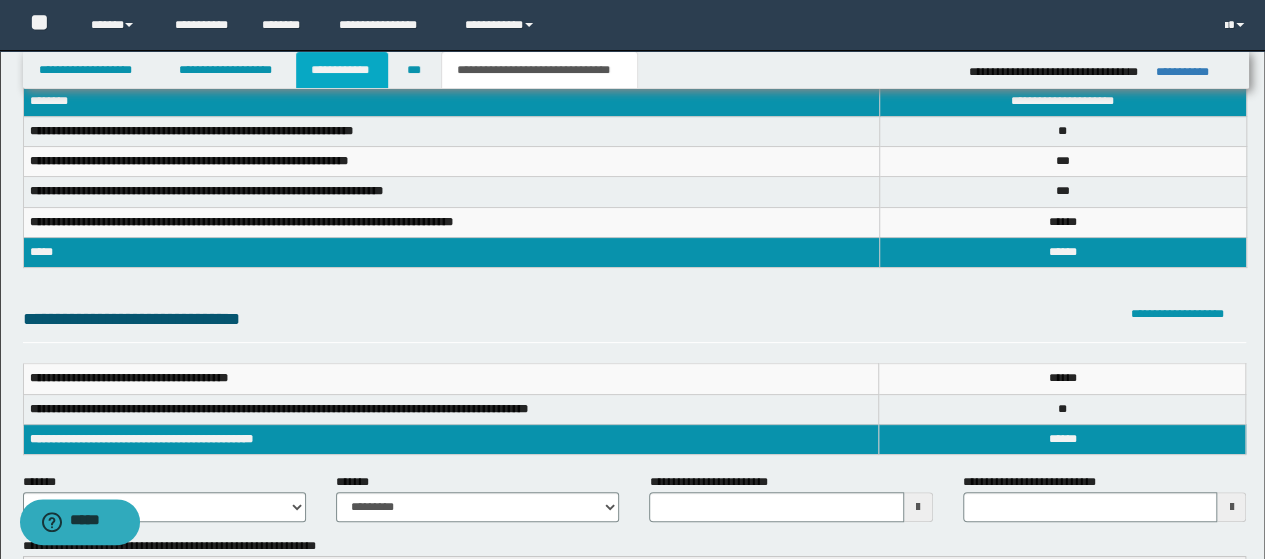 click on "**********" at bounding box center [342, 70] 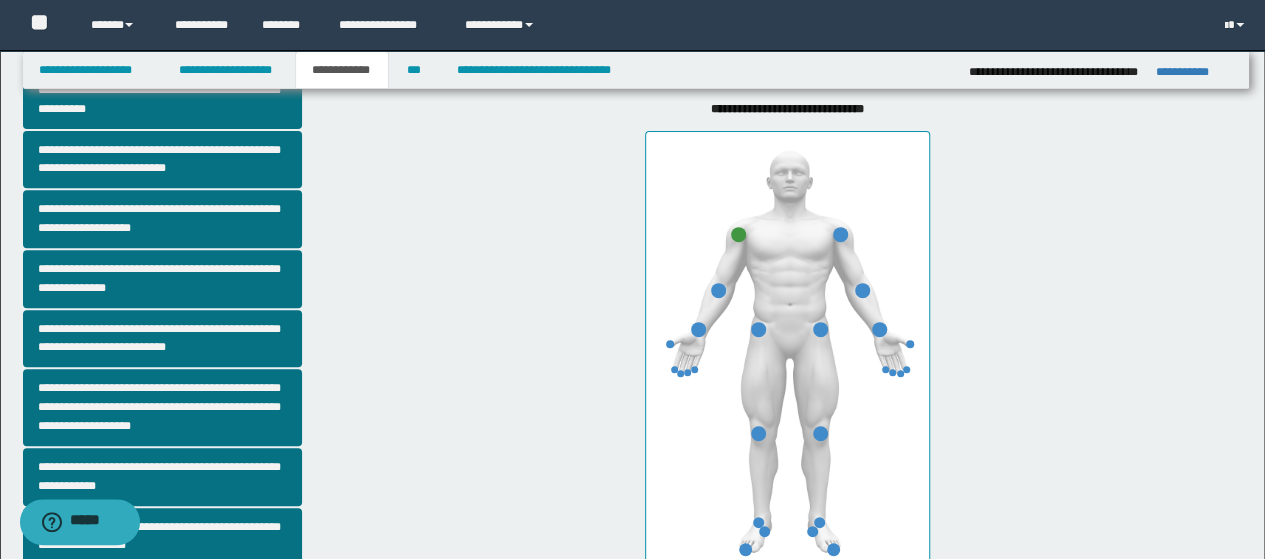 scroll, scrollTop: 100, scrollLeft: 0, axis: vertical 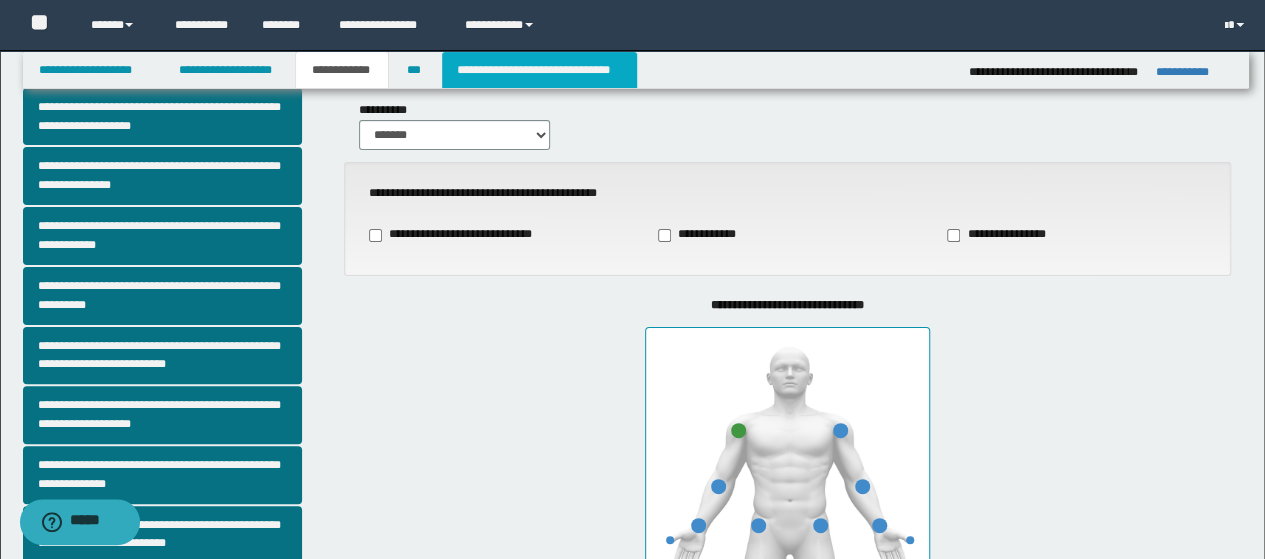 click on "**********" at bounding box center (539, 70) 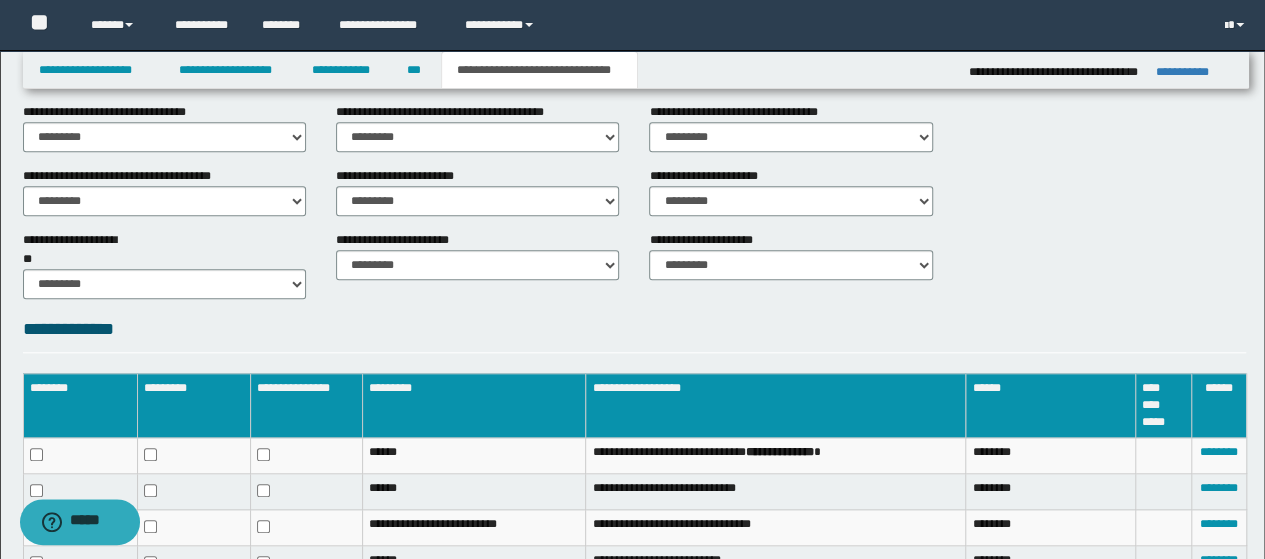 scroll, scrollTop: 800, scrollLeft: 0, axis: vertical 